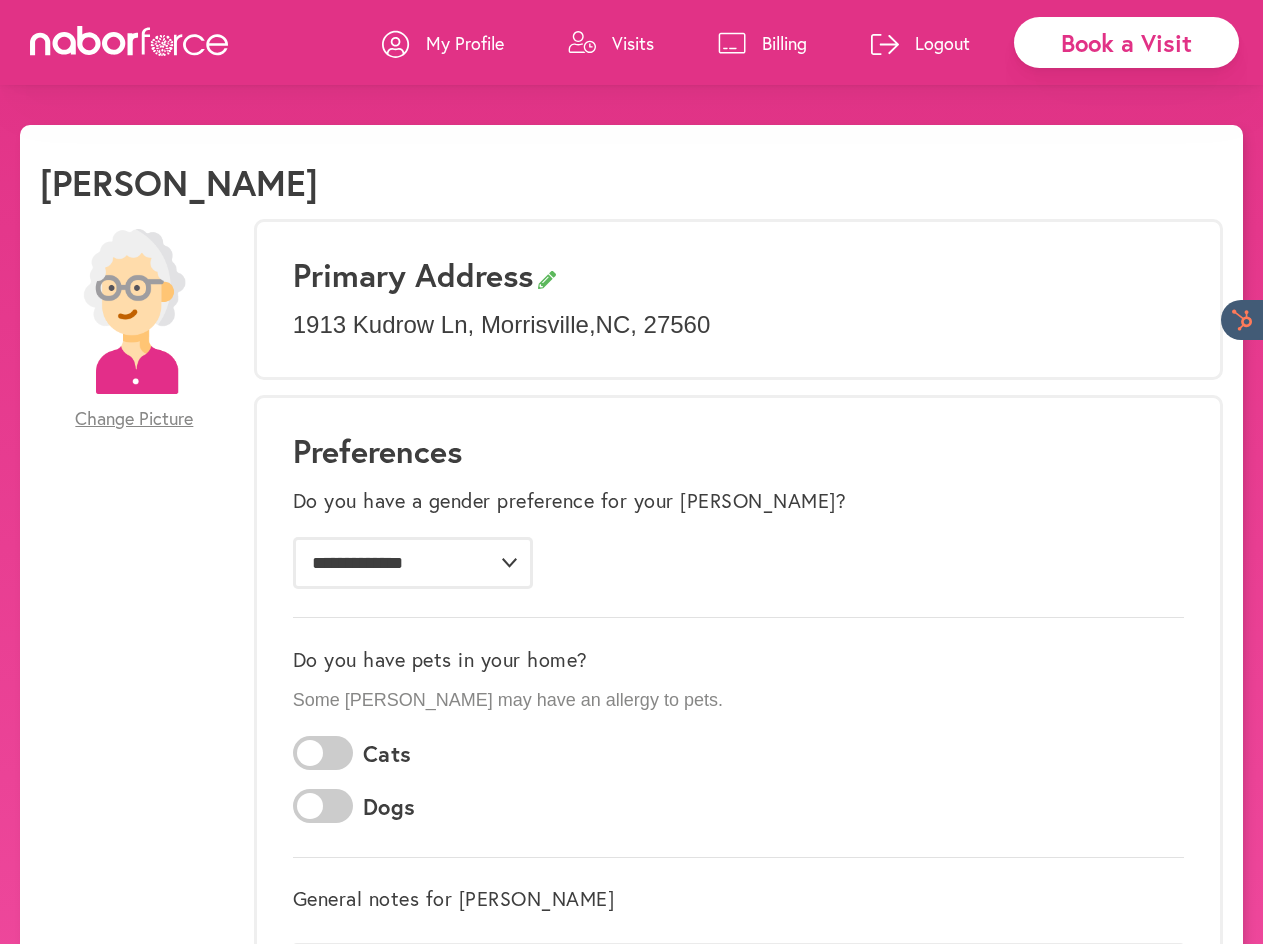 scroll, scrollTop: 0, scrollLeft: 0, axis: both 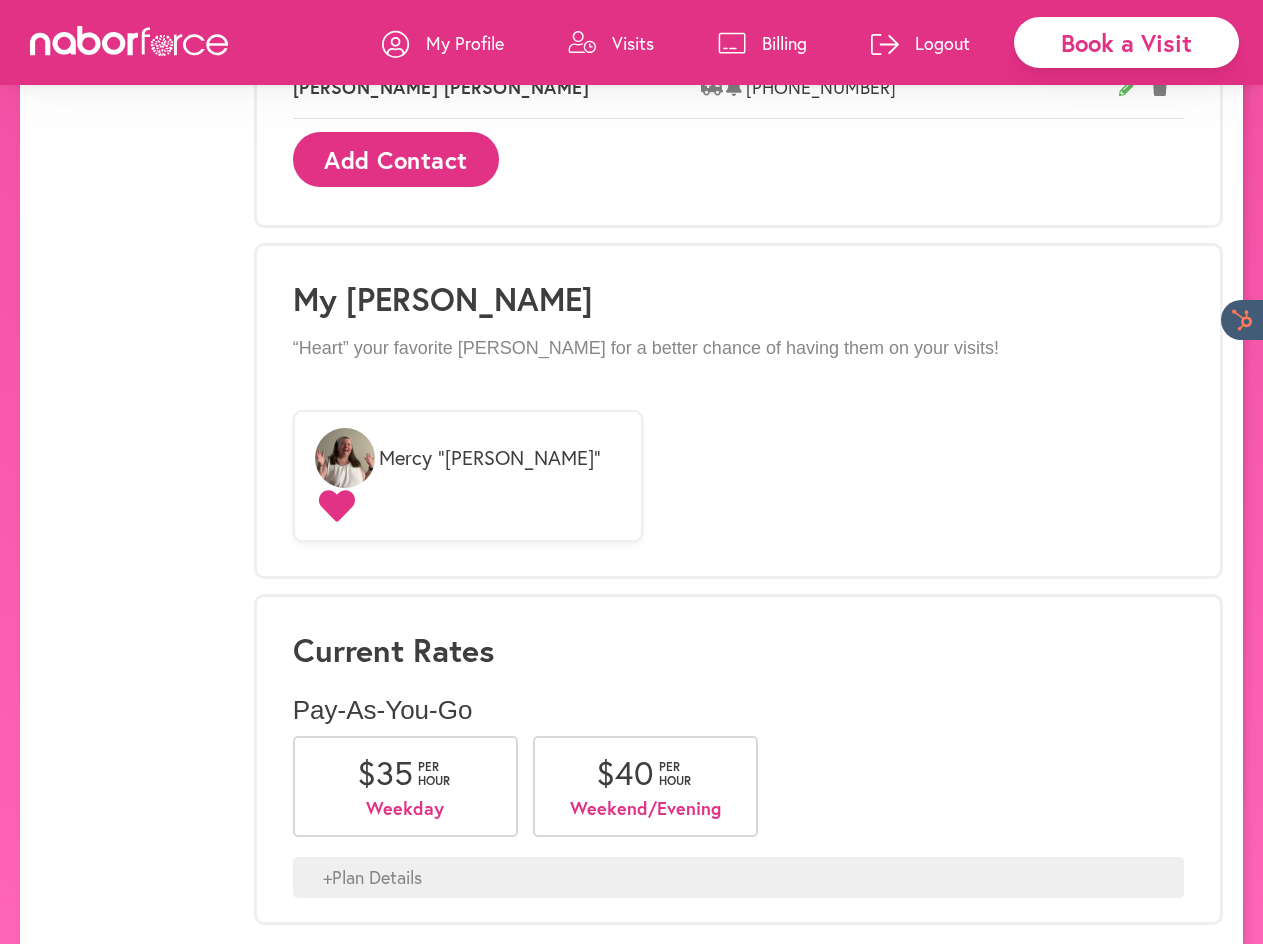 click on "+  Plan Details" at bounding box center [738, 878] 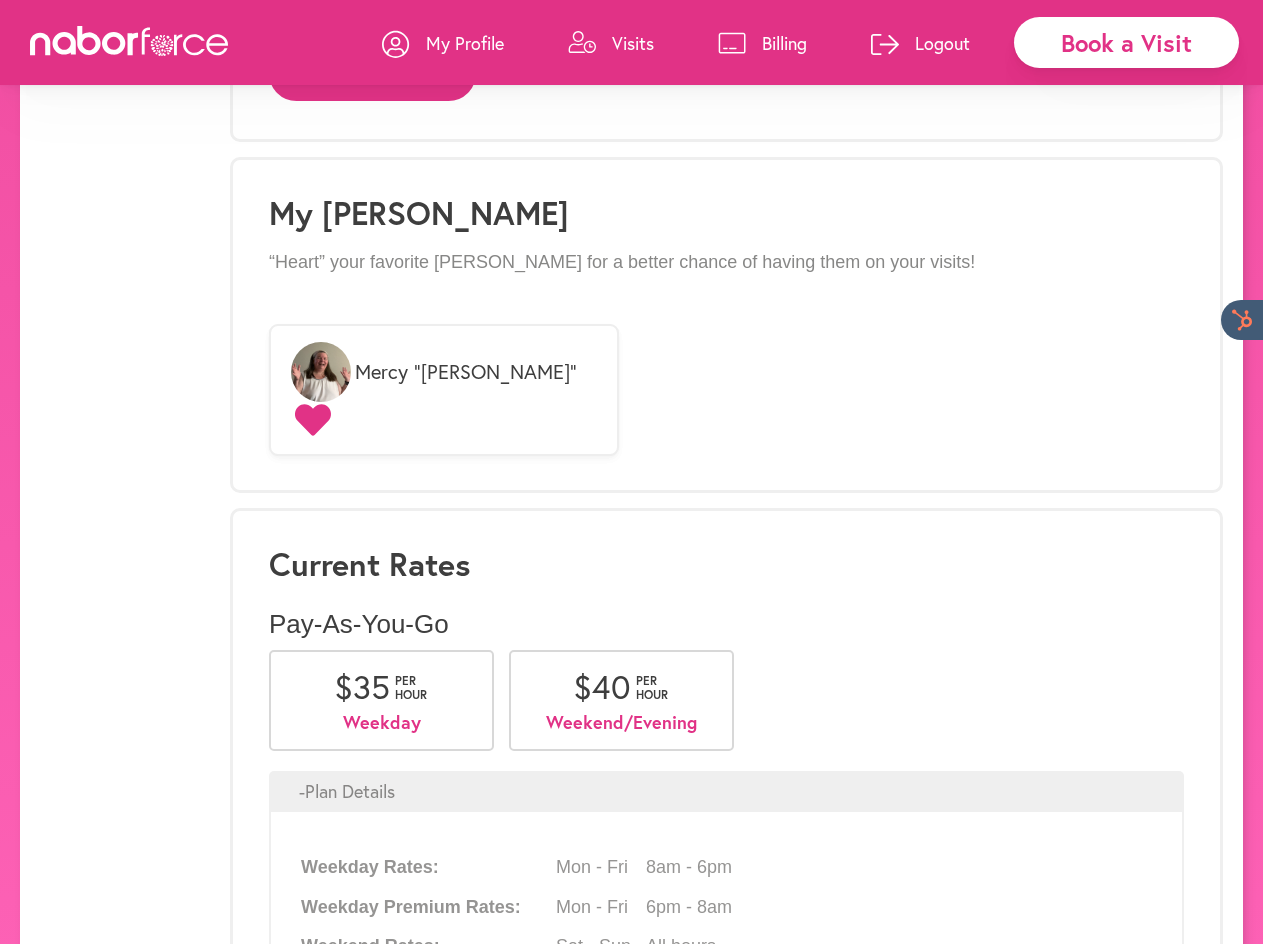 scroll, scrollTop: 1607, scrollLeft: 0, axis: vertical 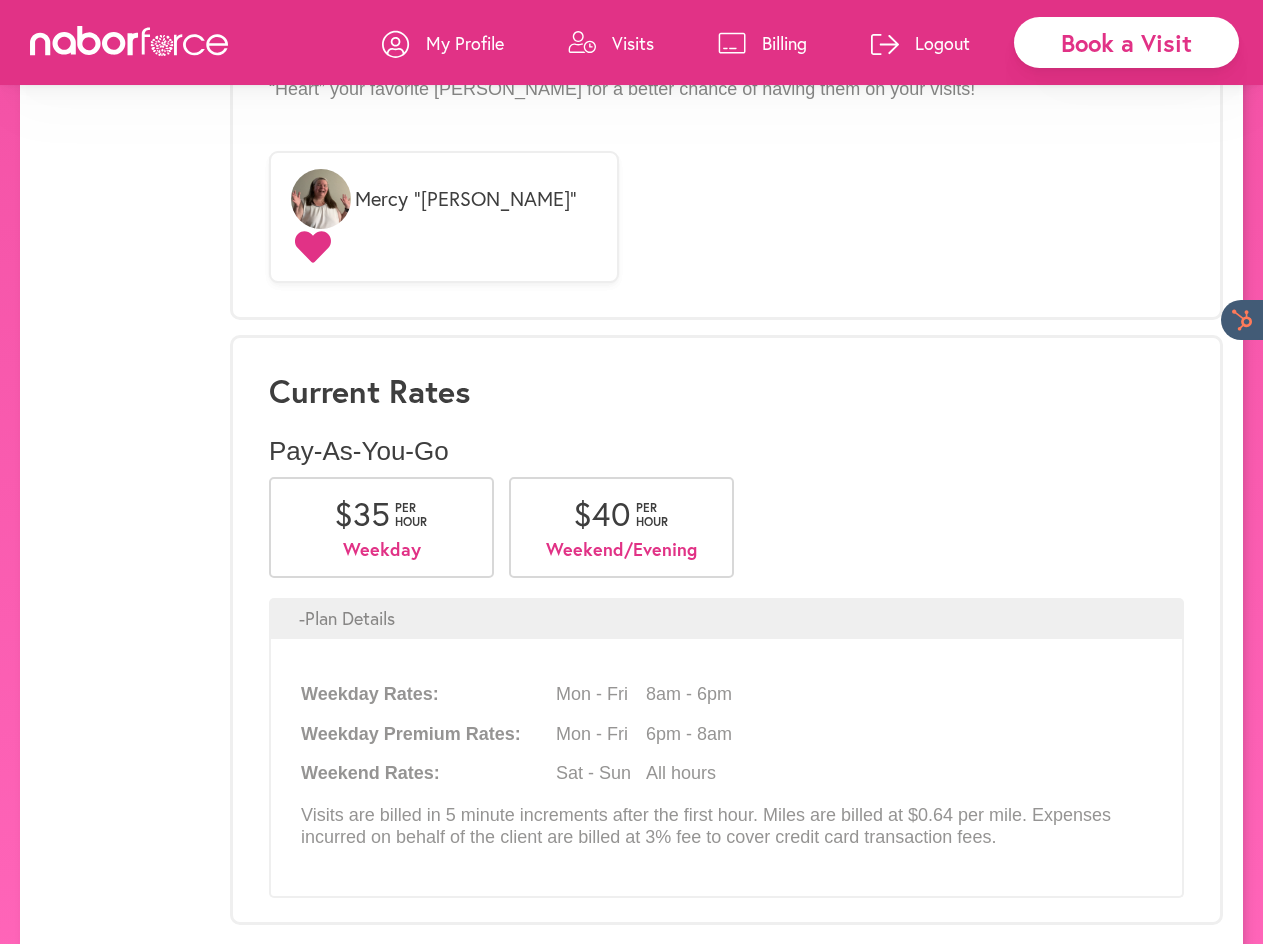 click on "per hour" at bounding box center [412, 515] 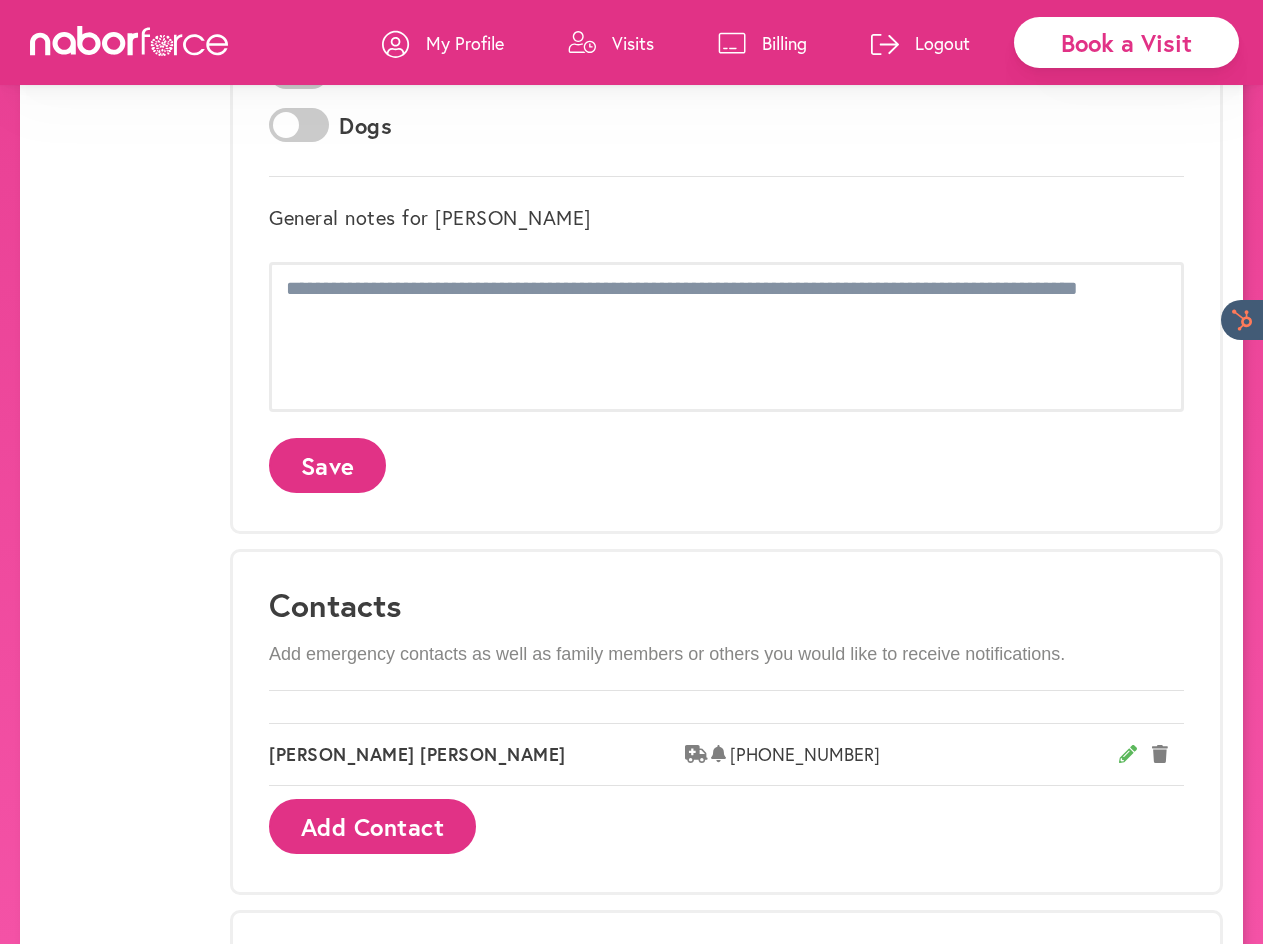 scroll, scrollTop: 307, scrollLeft: 0, axis: vertical 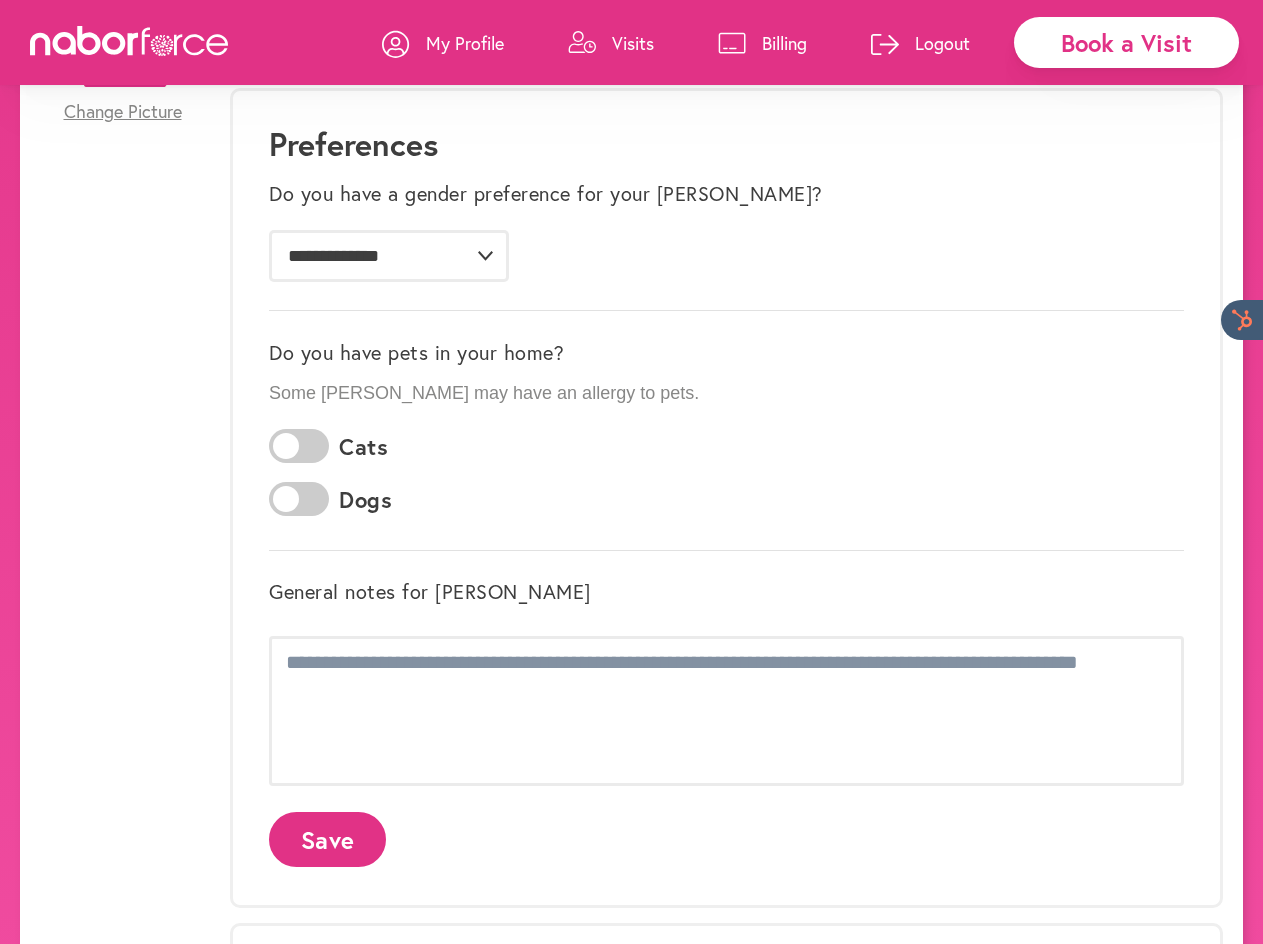 click 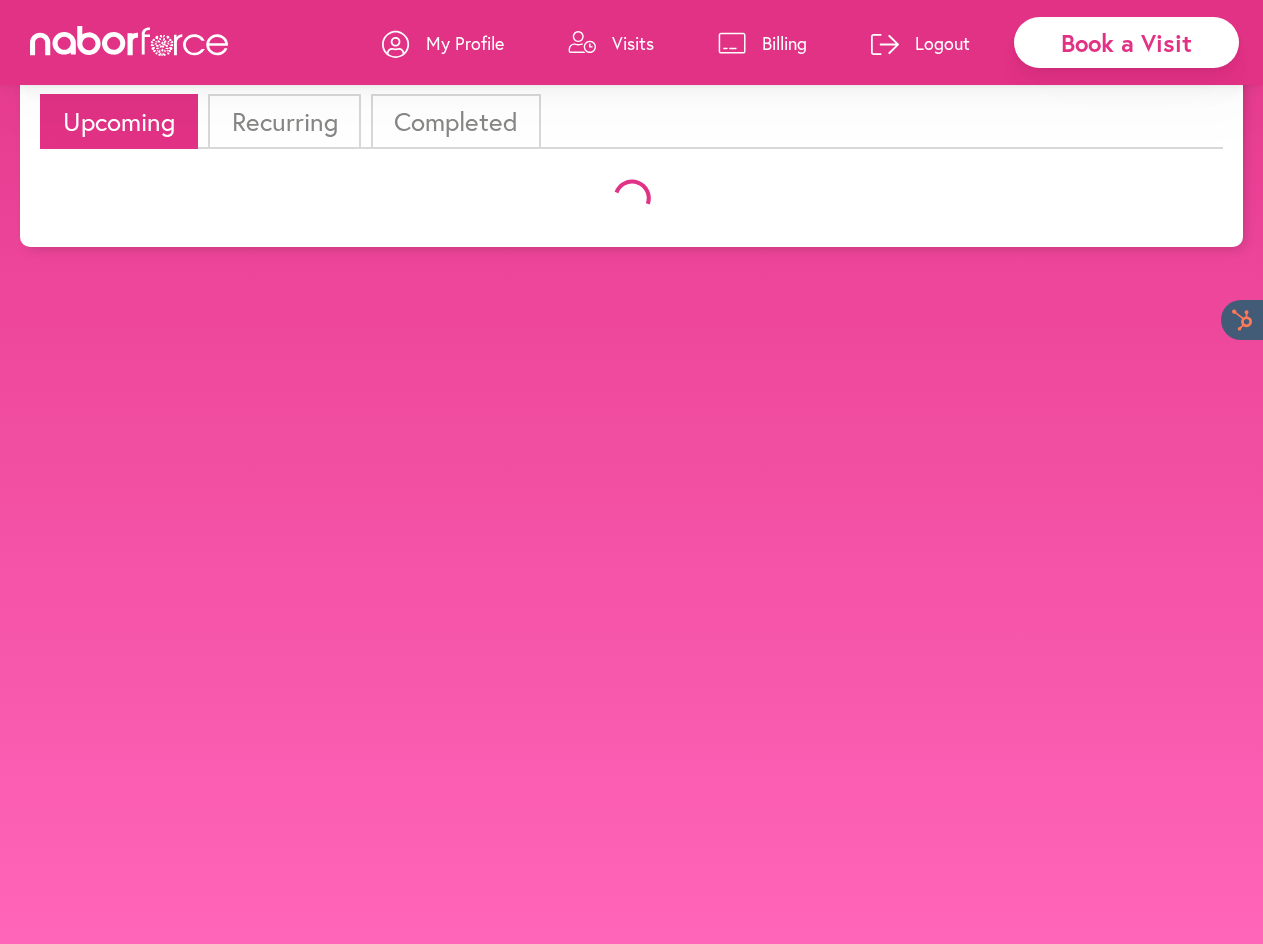 scroll, scrollTop: 0, scrollLeft: 0, axis: both 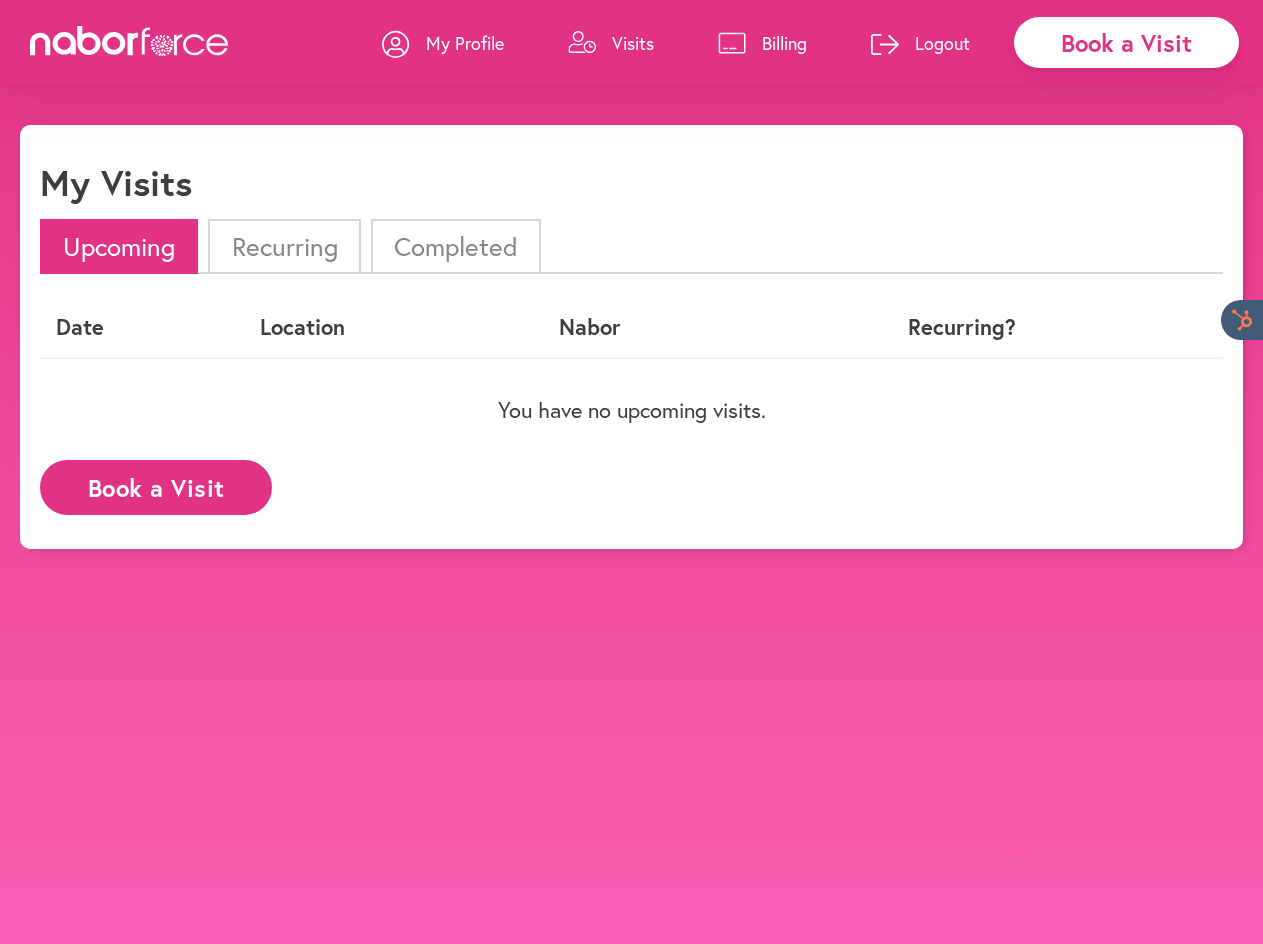 click on "Book a Visit" at bounding box center [156, 487] 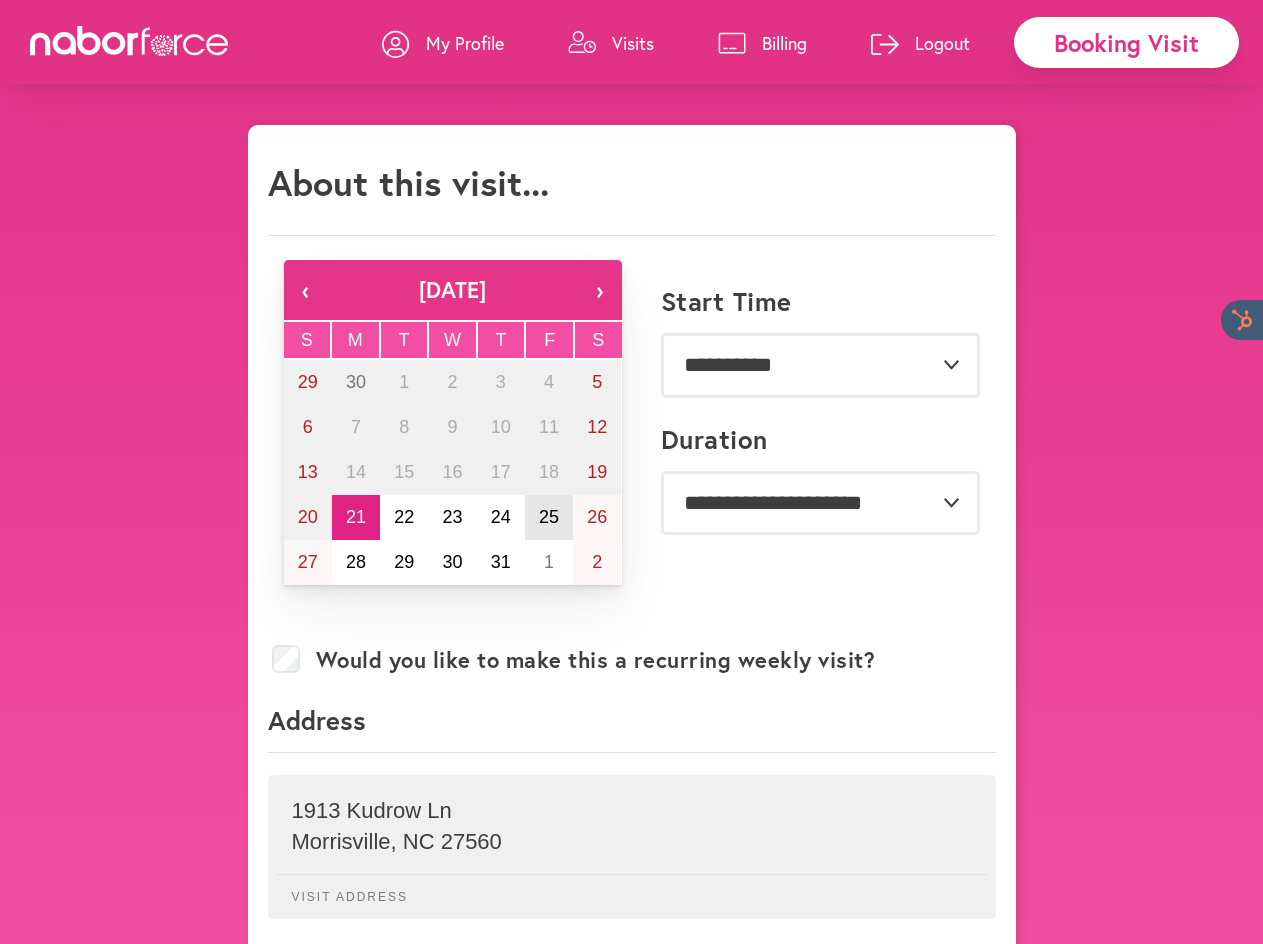 click on "25" at bounding box center [549, 517] 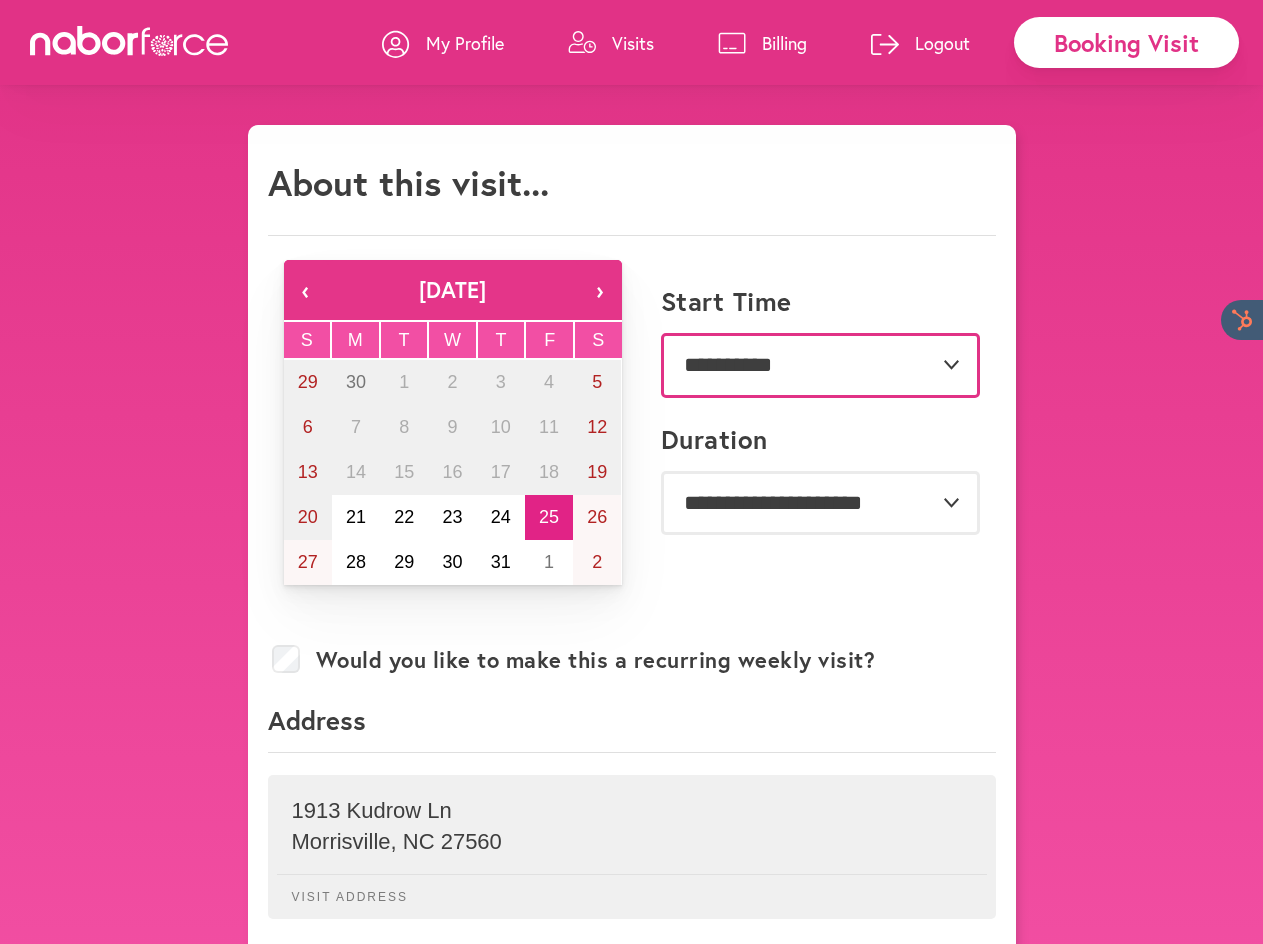 click on "**********" at bounding box center (820, 365) 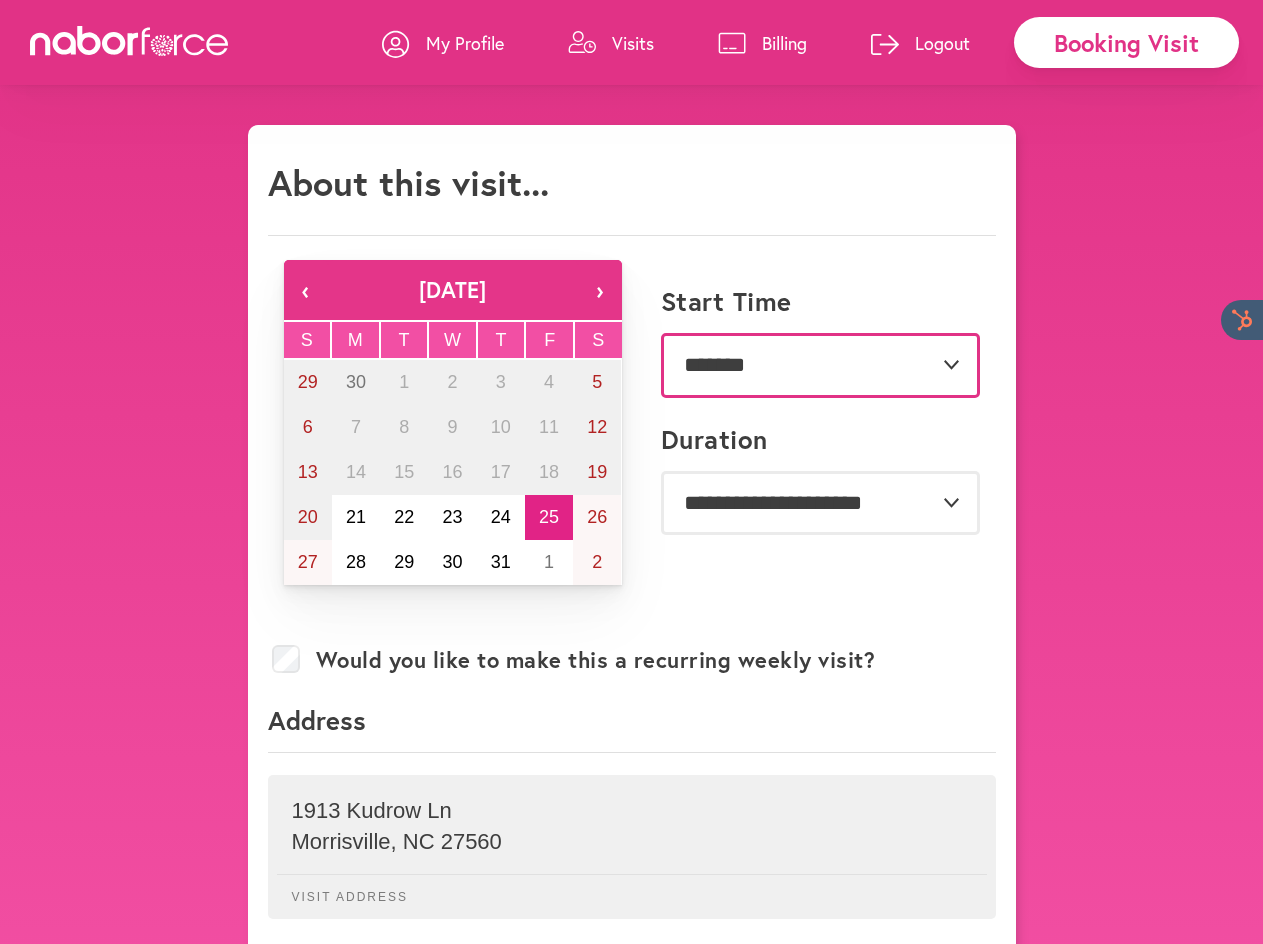 click on "**********" at bounding box center [820, 365] 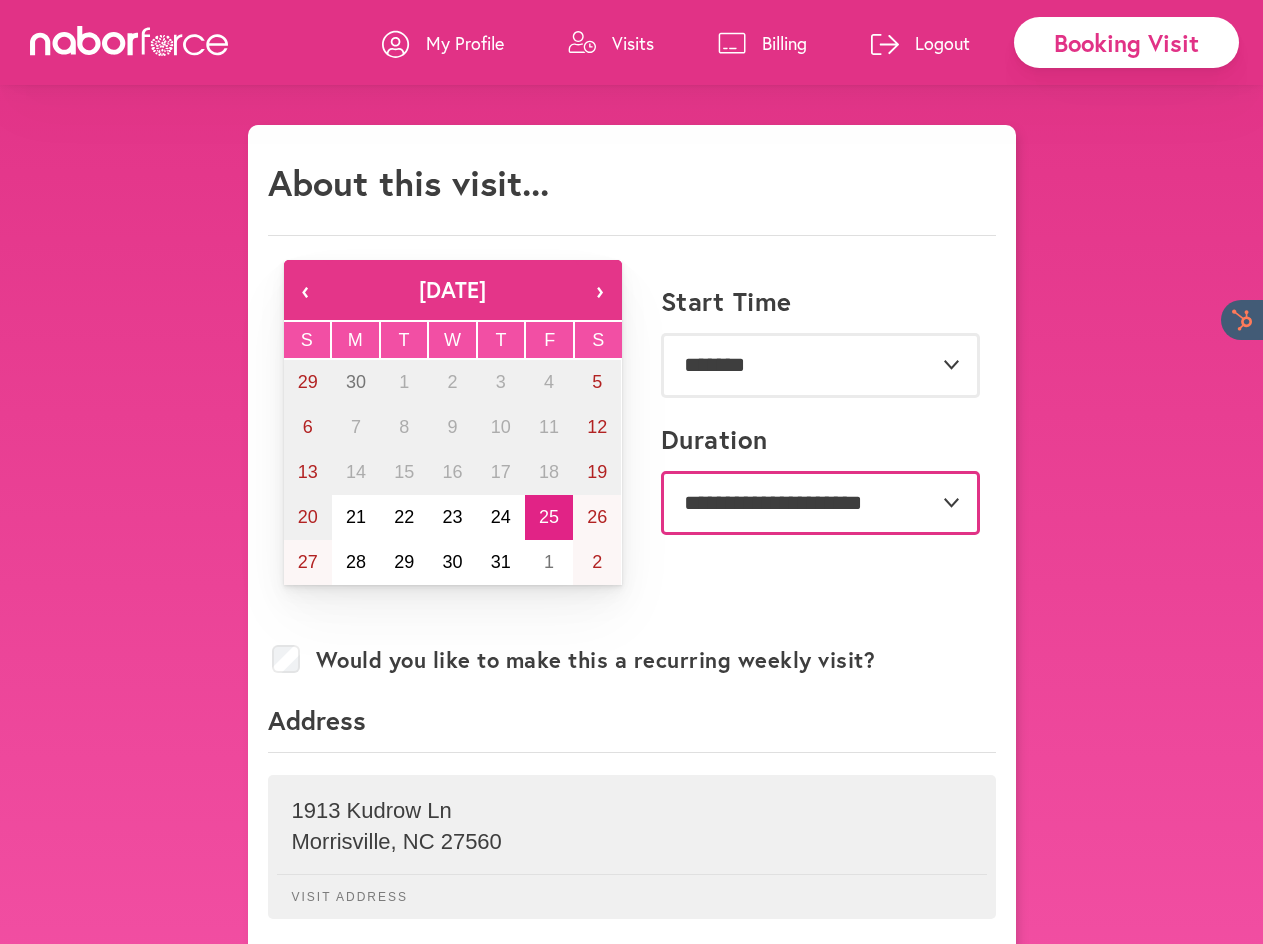 click on "**********" at bounding box center (820, 503) 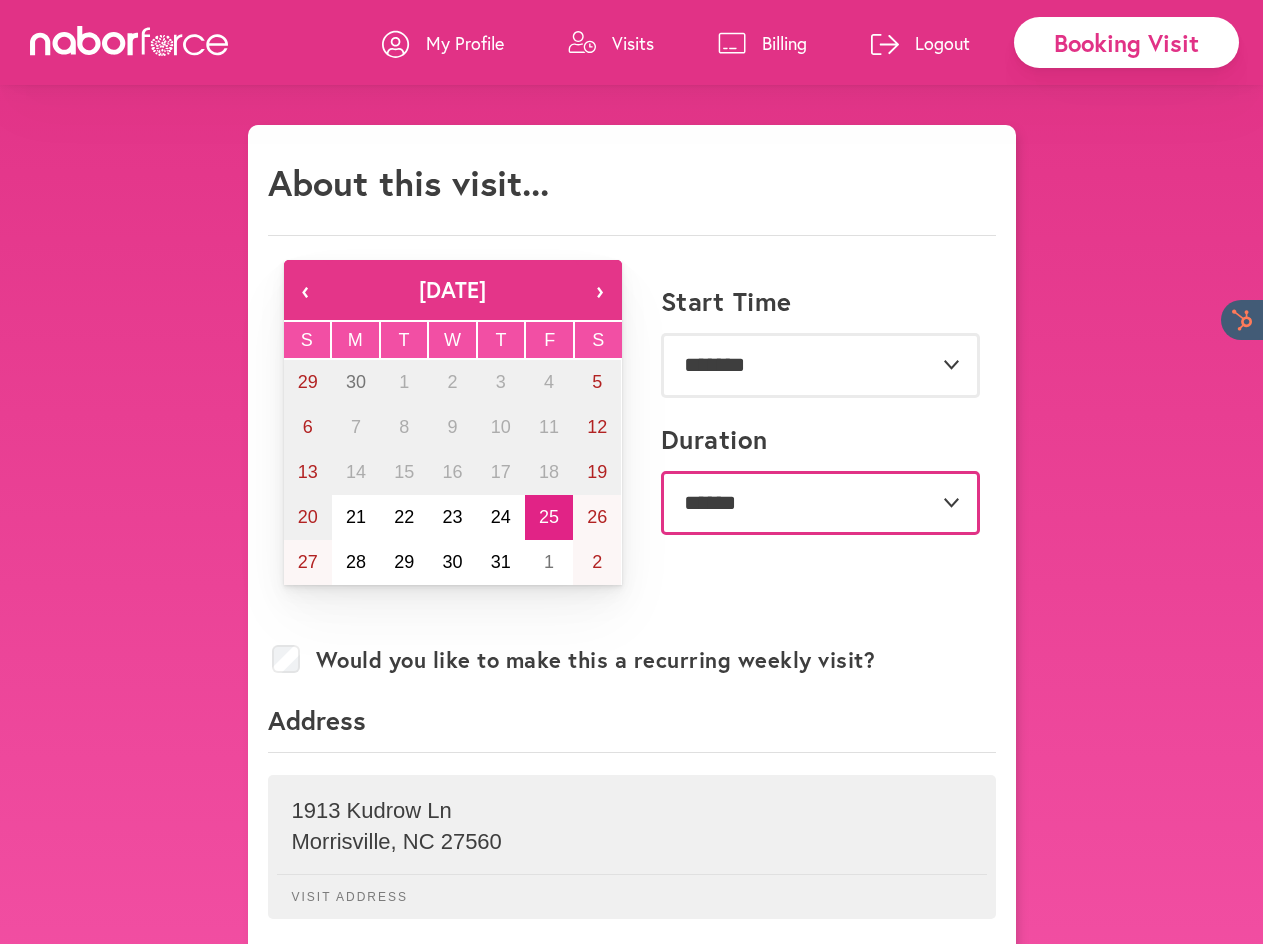 click on "**********" at bounding box center (820, 503) 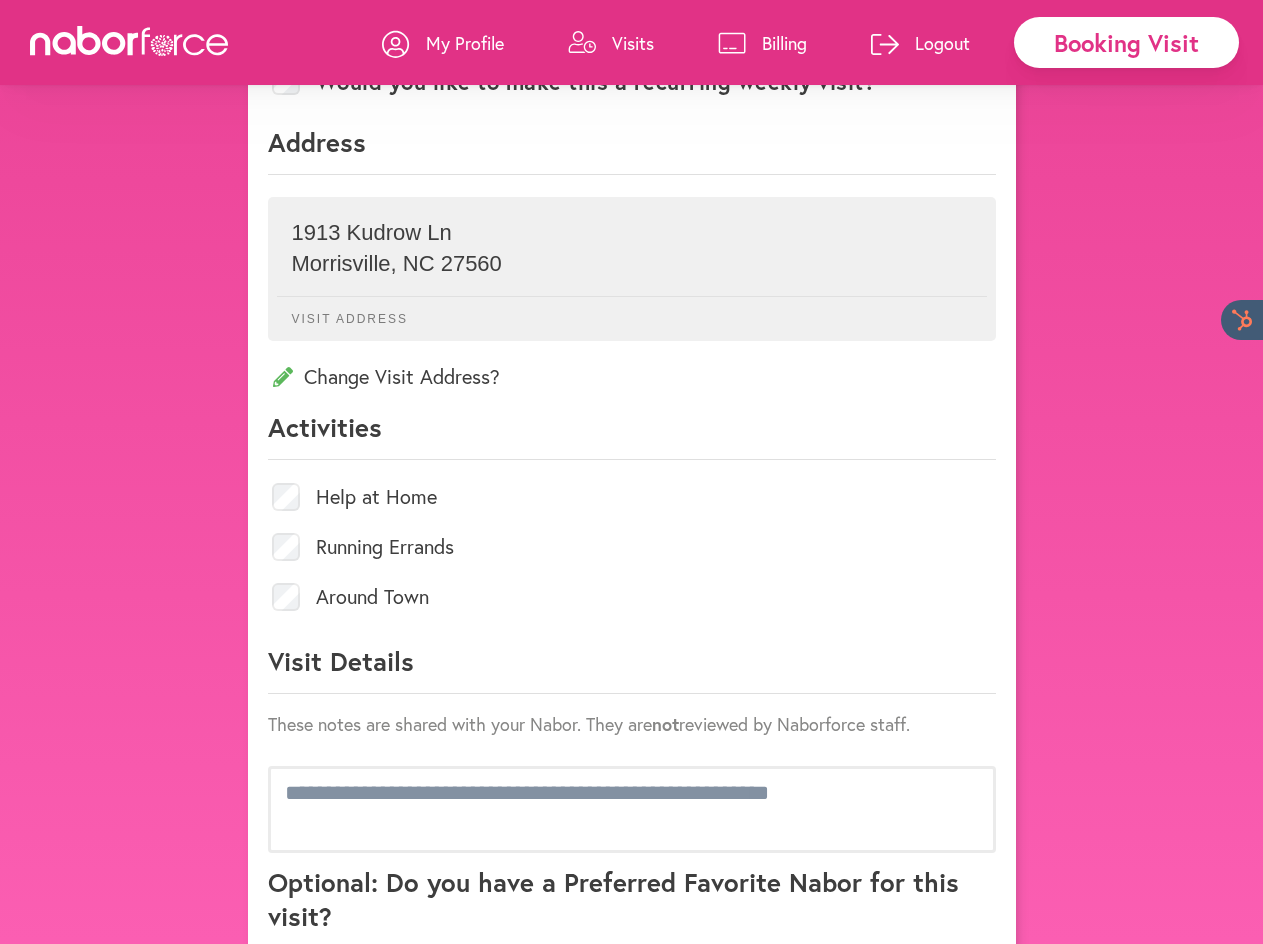 scroll, scrollTop: 600, scrollLeft: 0, axis: vertical 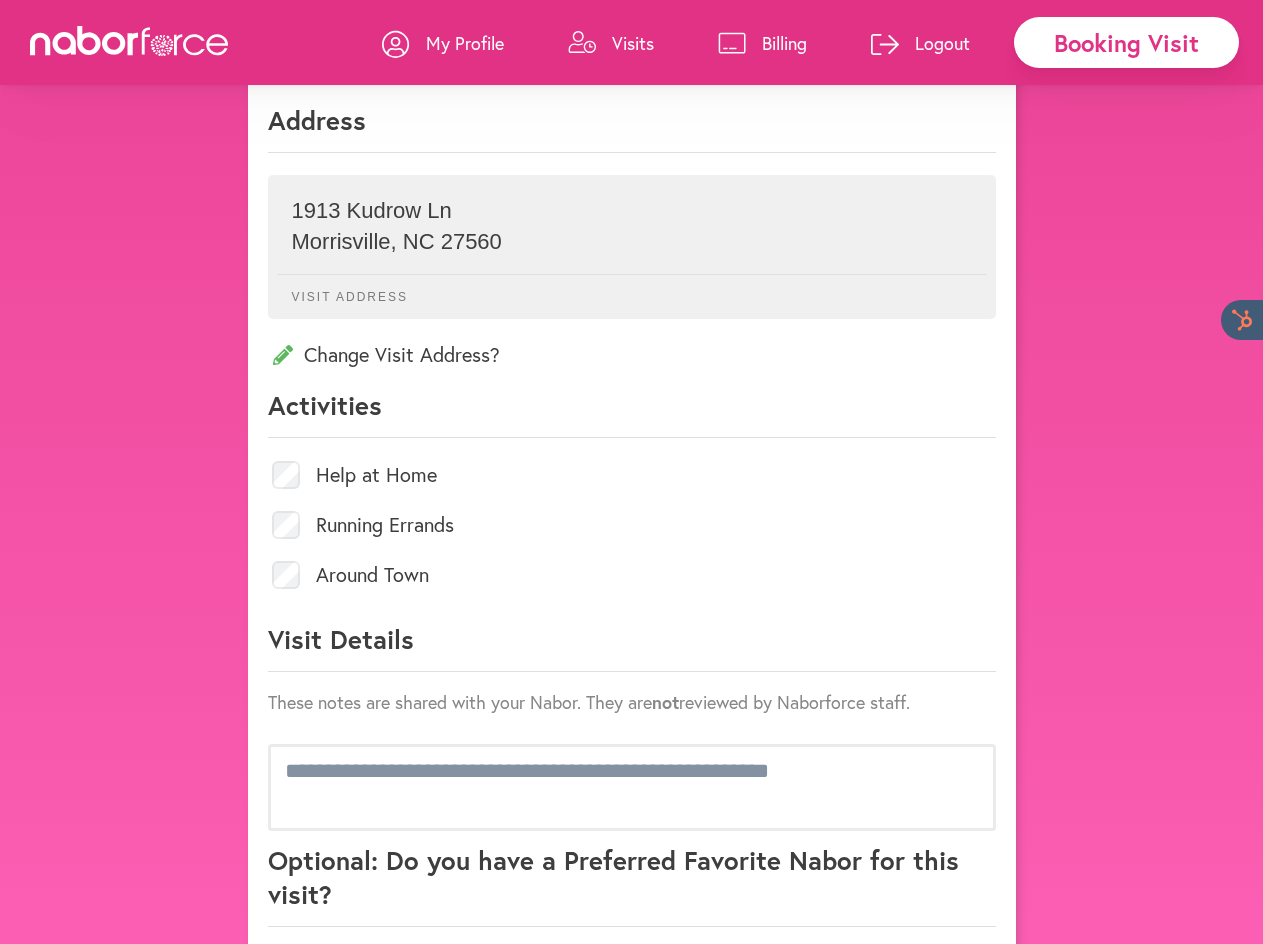 click on "Around Town" at bounding box center (372, 575) 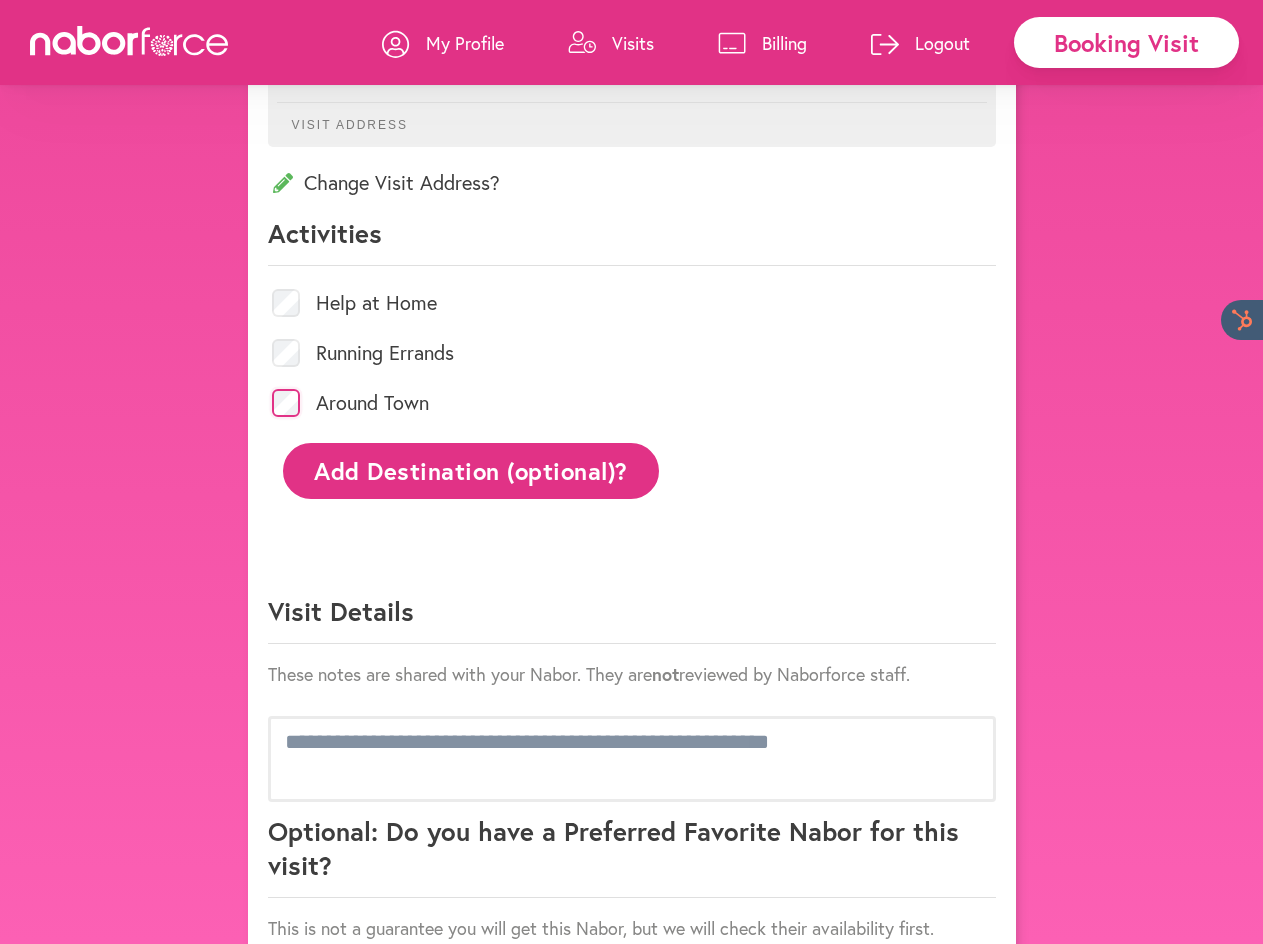 scroll, scrollTop: 900, scrollLeft: 0, axis: vertical 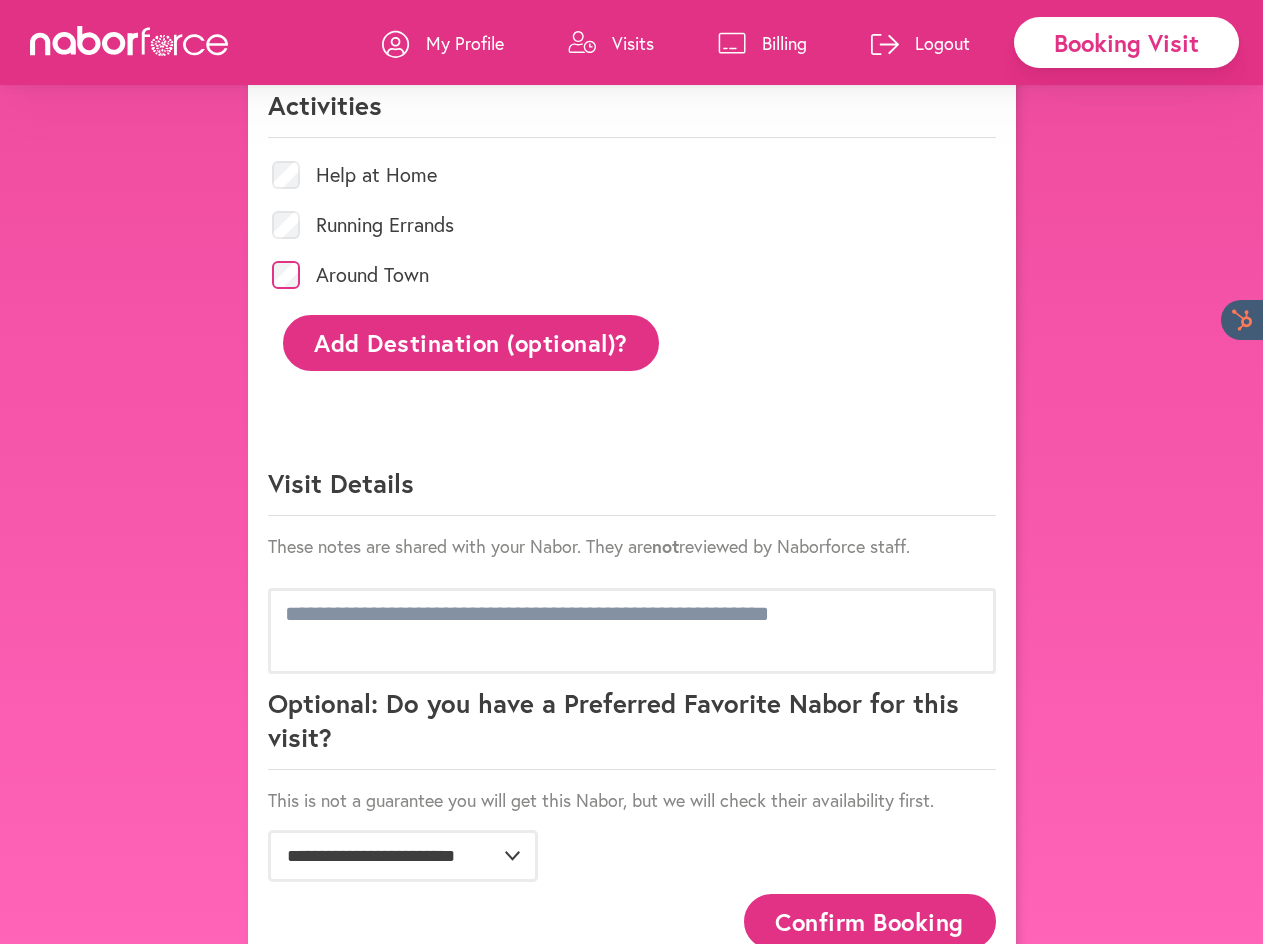 click on "Add Destination (optional)?" 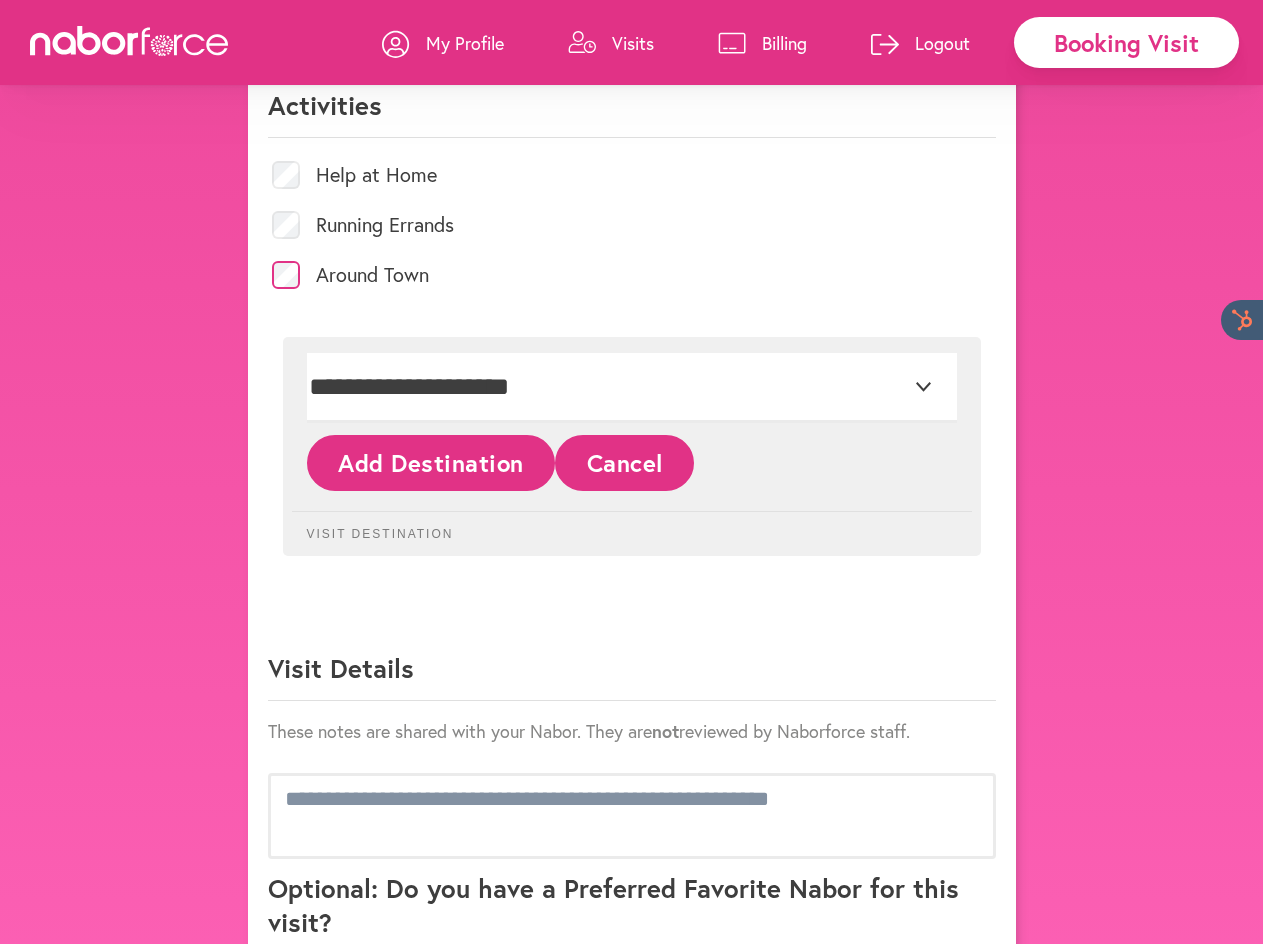 click on "Visit Destination" 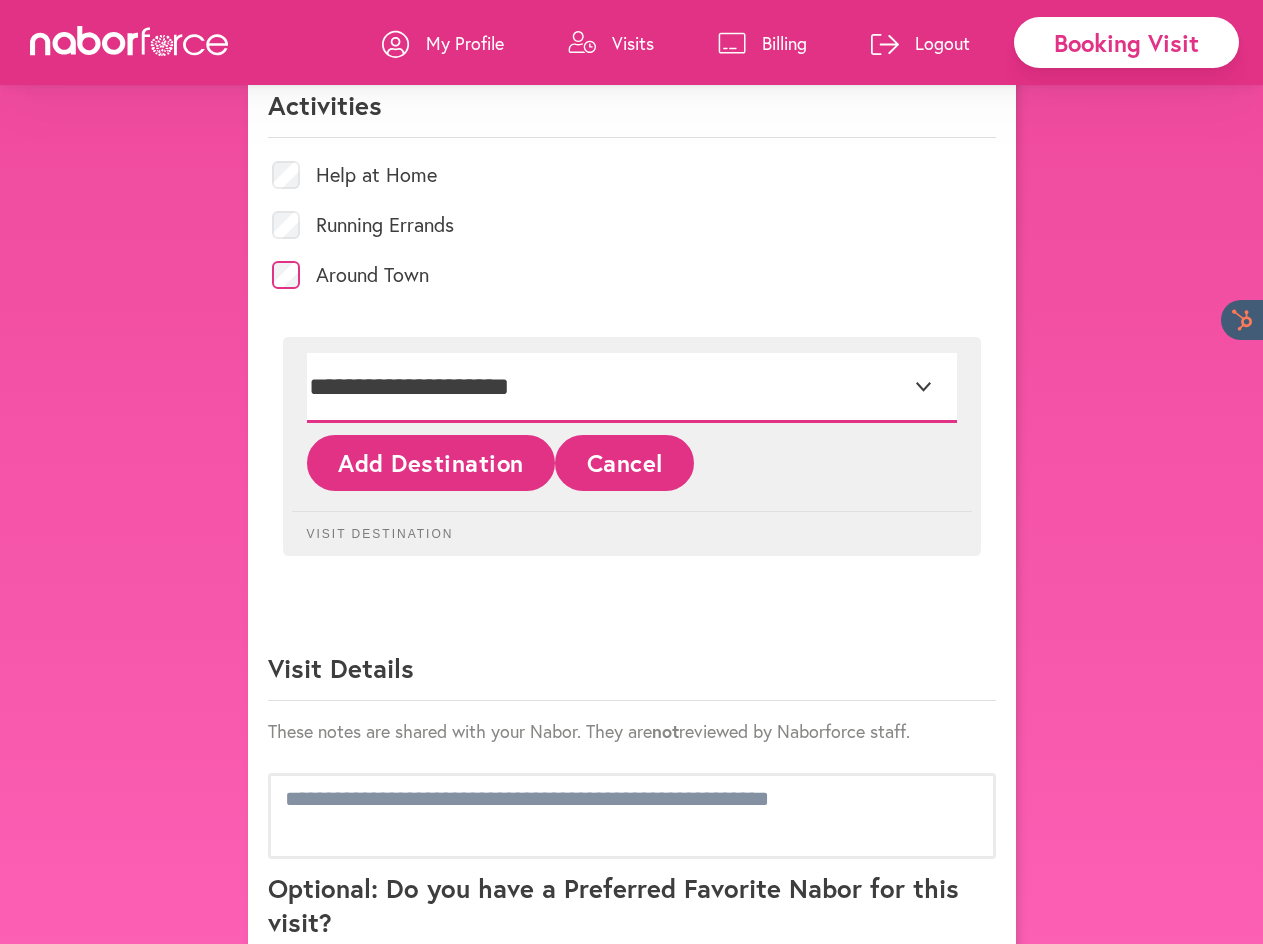 click on "**********" at bounding box center (632, 388) 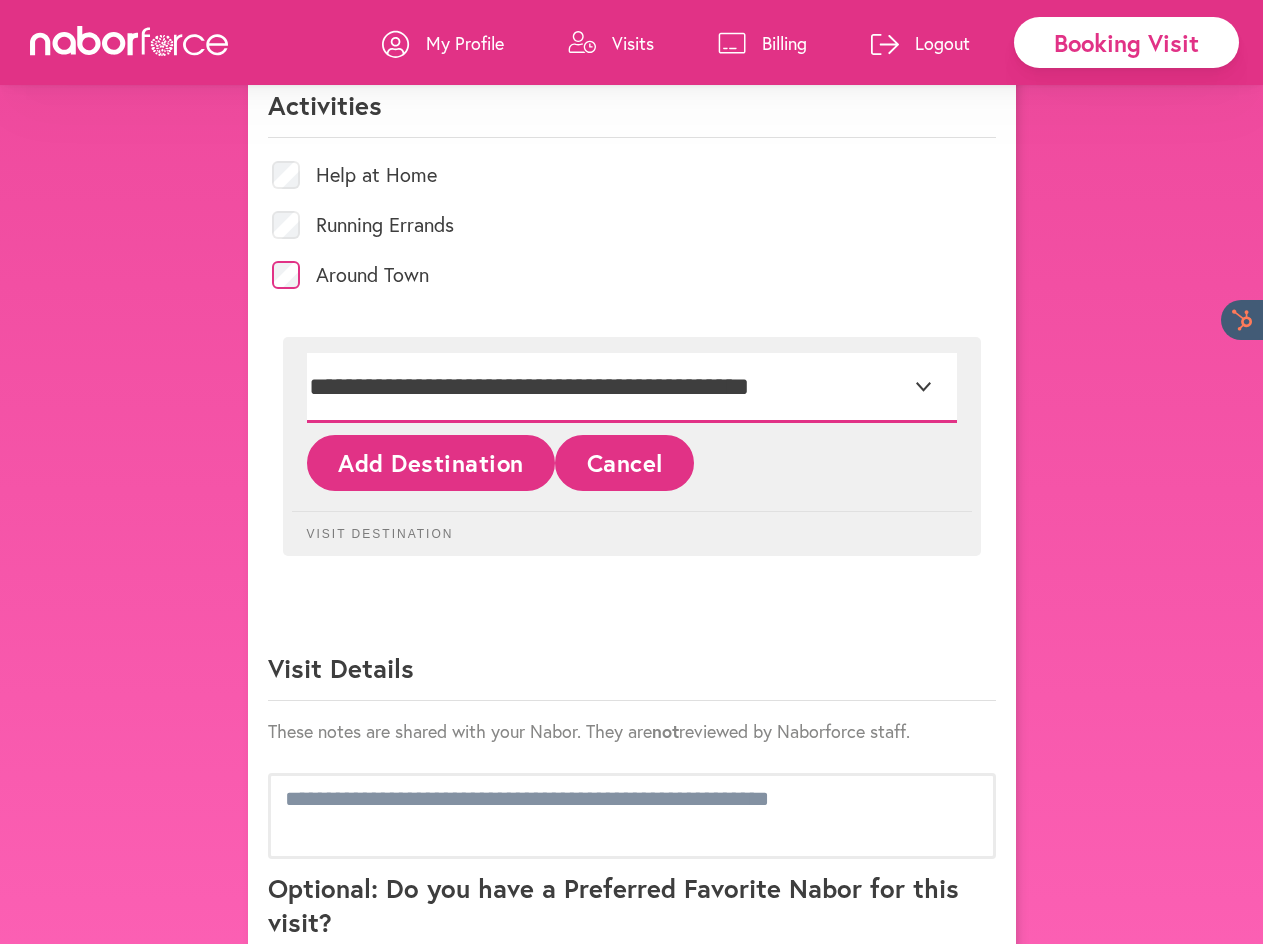 click on "**********" at bounding box center [632, 388] 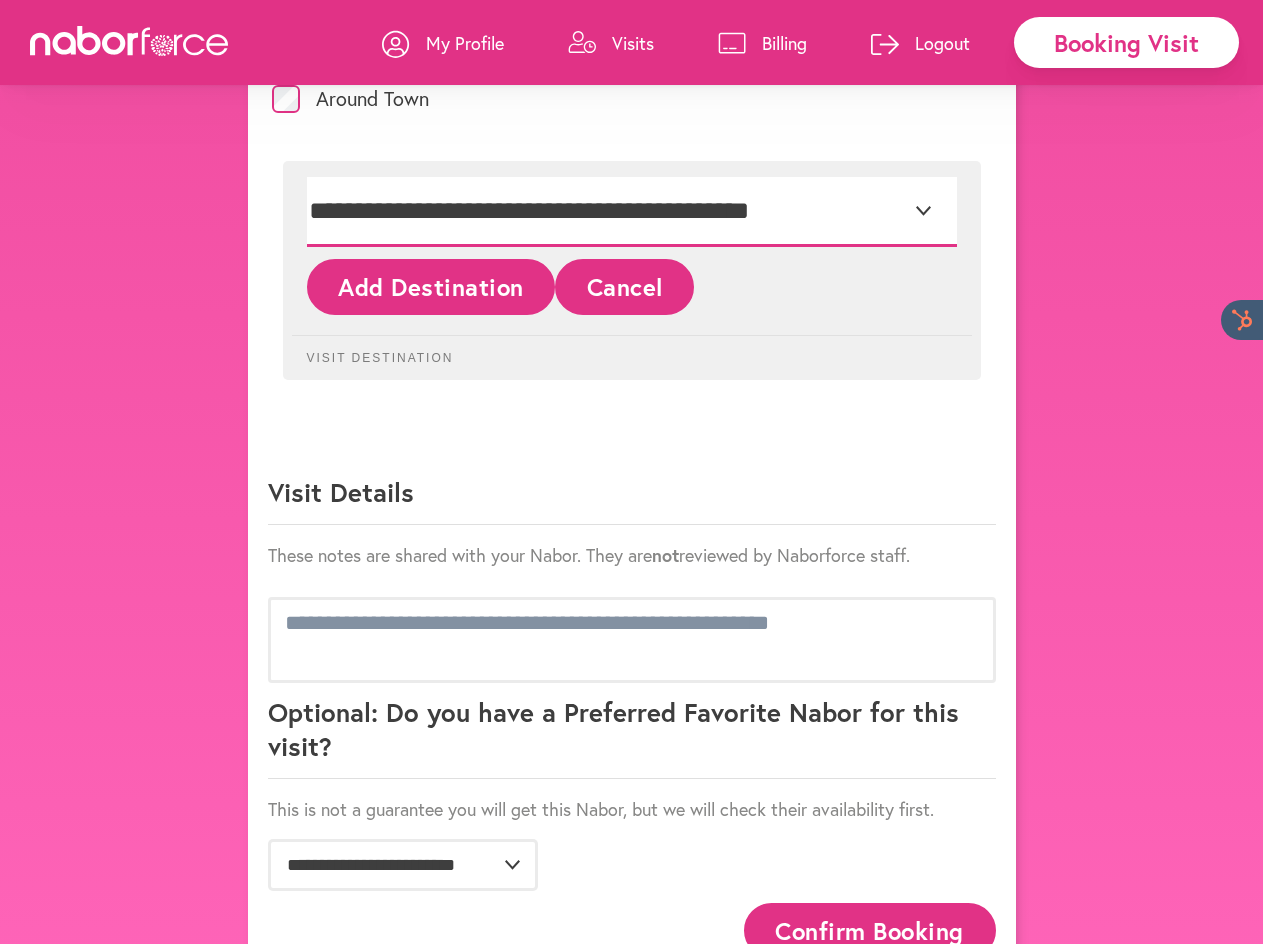 scroll, scrollTop: 1100, scrollLeft: 0, axis: vertical 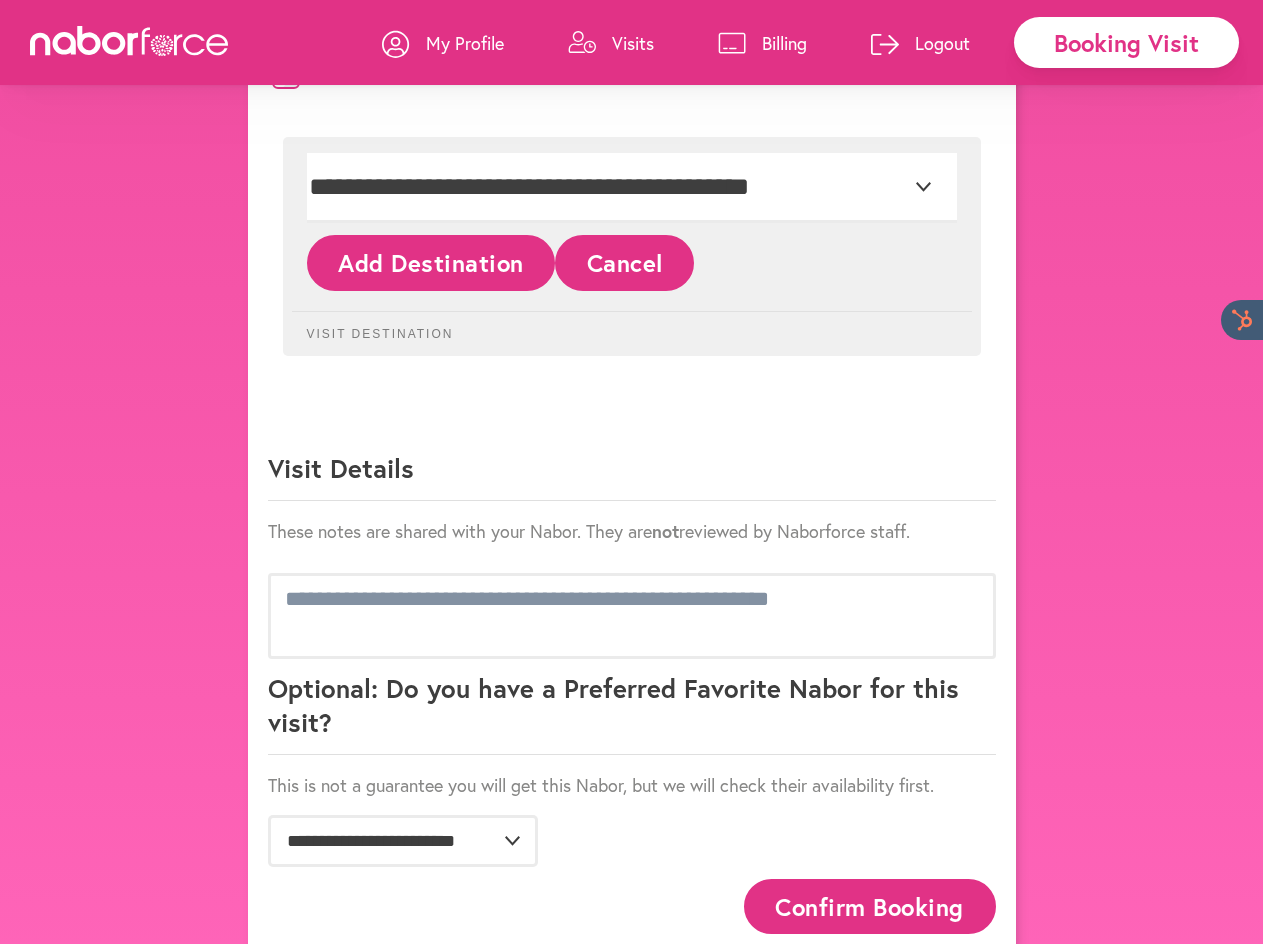 click on "Visit Destination" 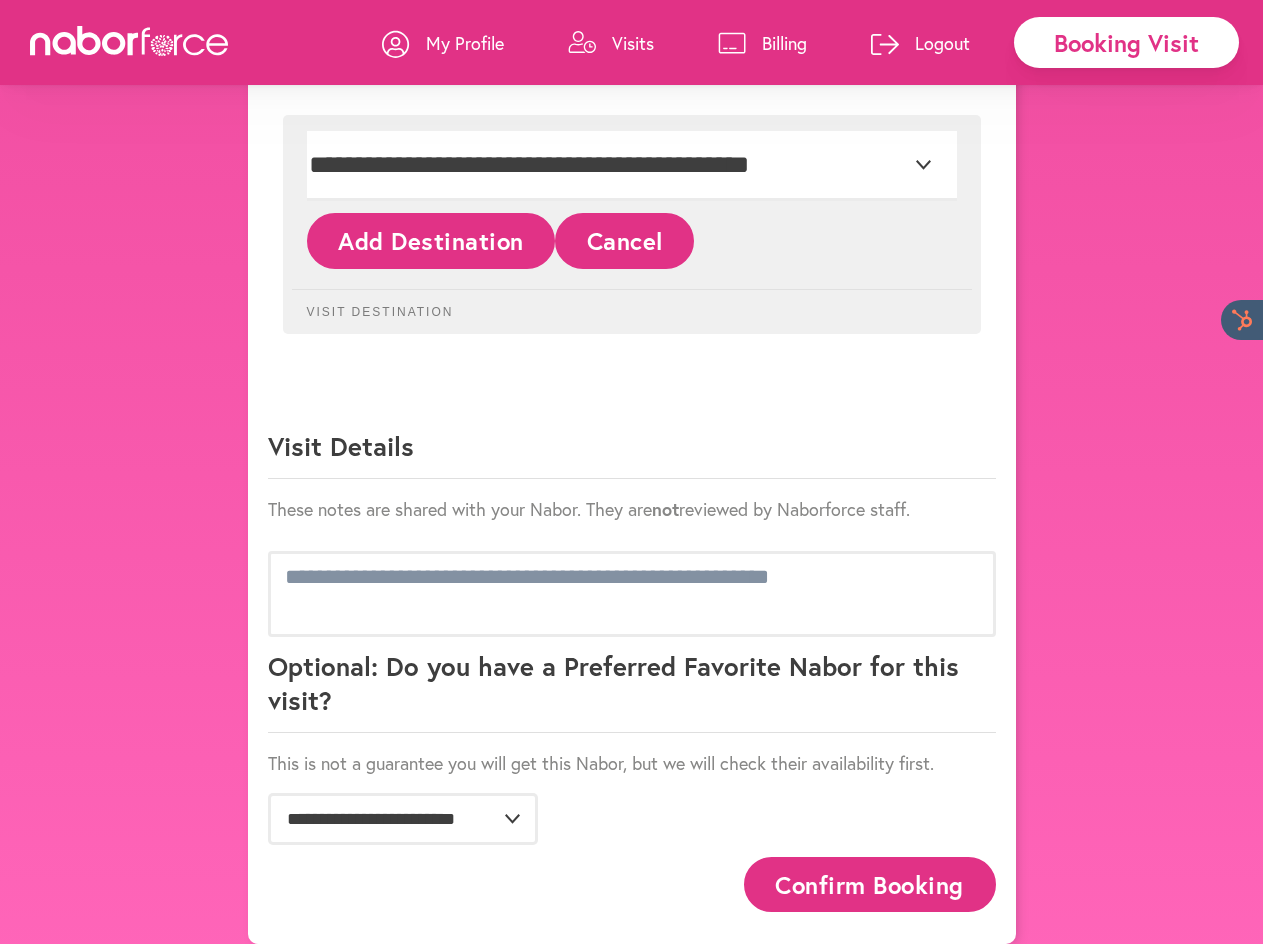 scroll, scrollTop: 1142, scrollLeft: 0, axis: vertical 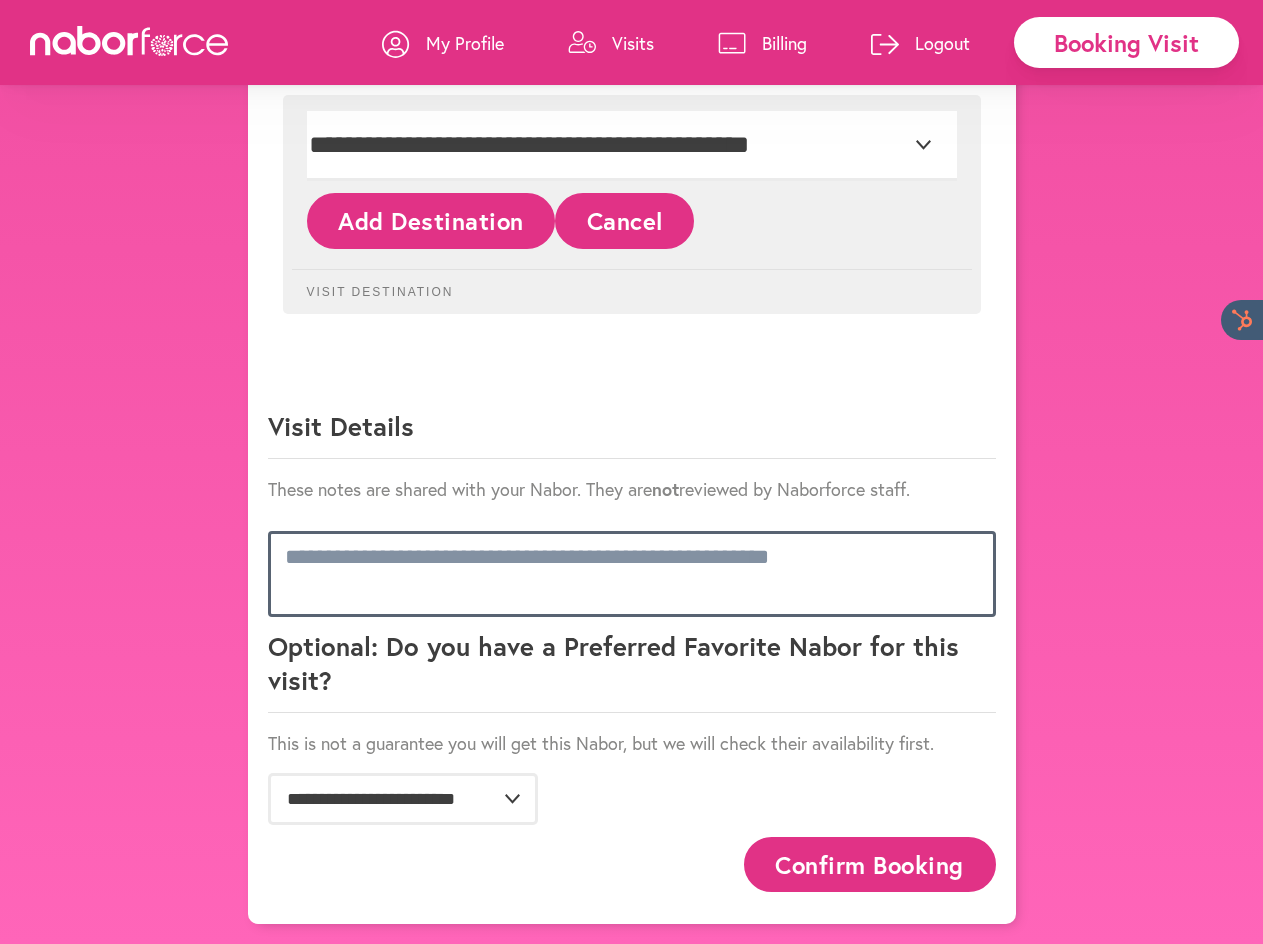 click at bounding box center [632, 574] 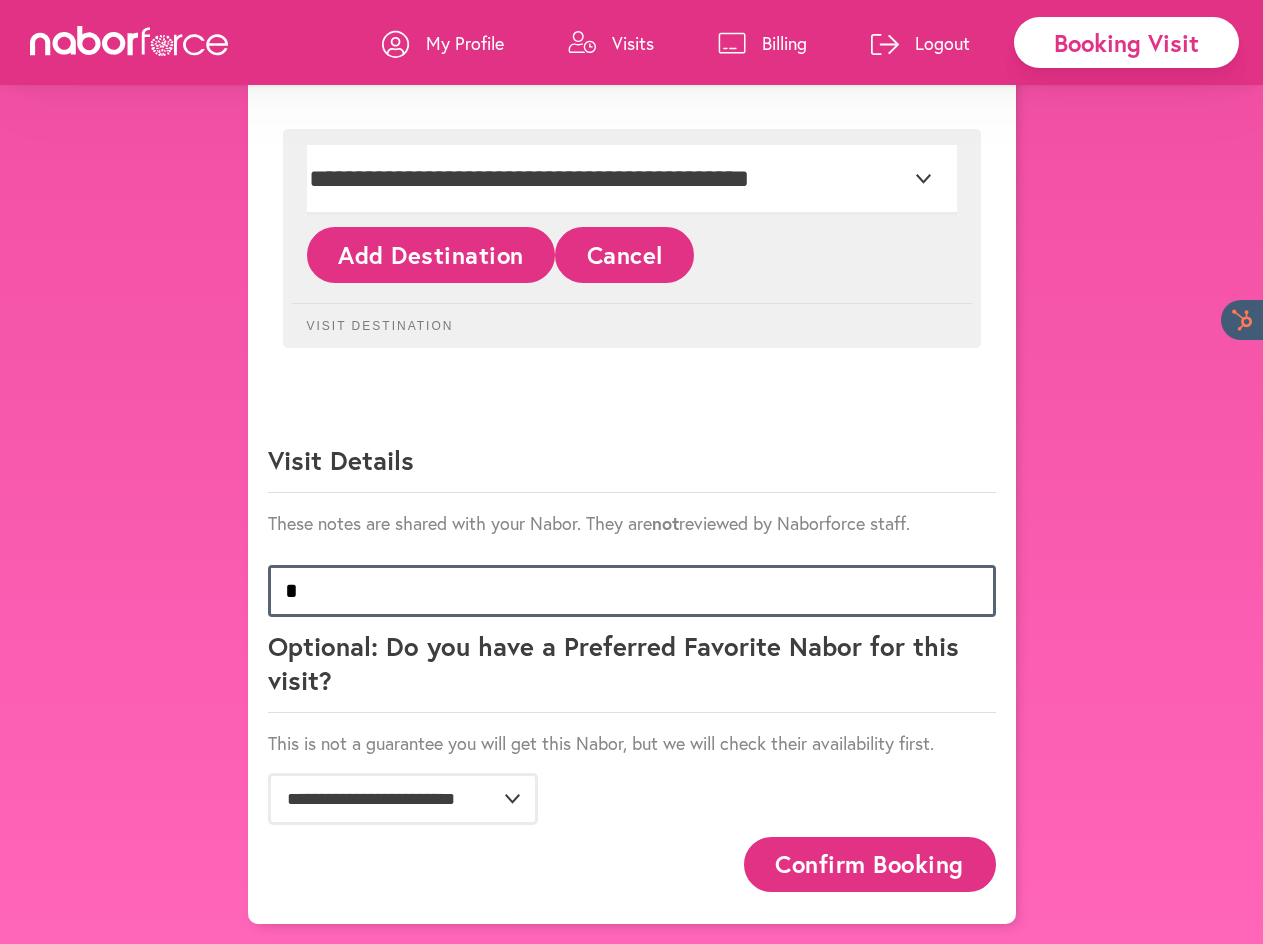 scroll, scrollTop: 1108, scrollLeft: 0, axis: vertical 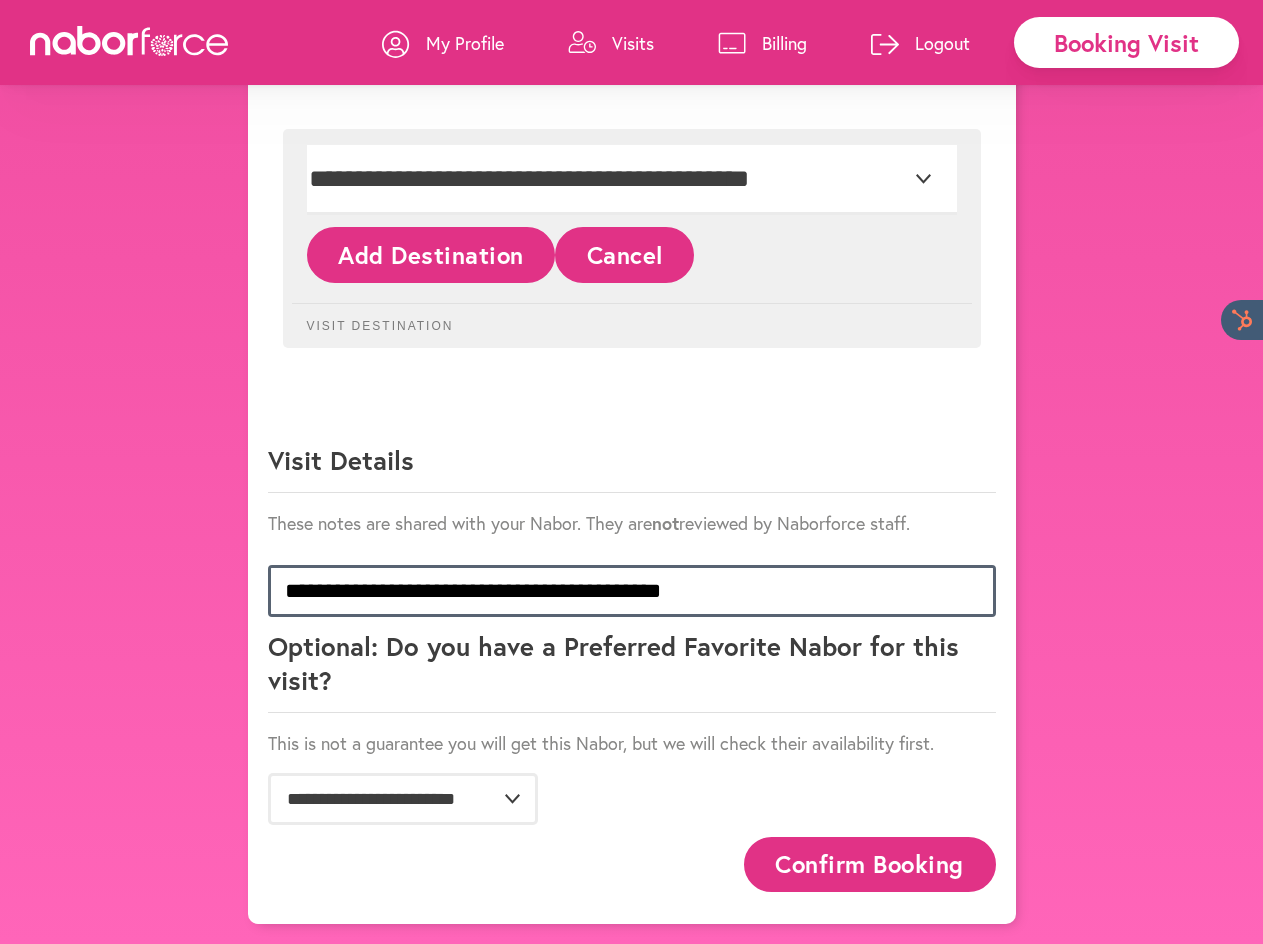 type on "**********" 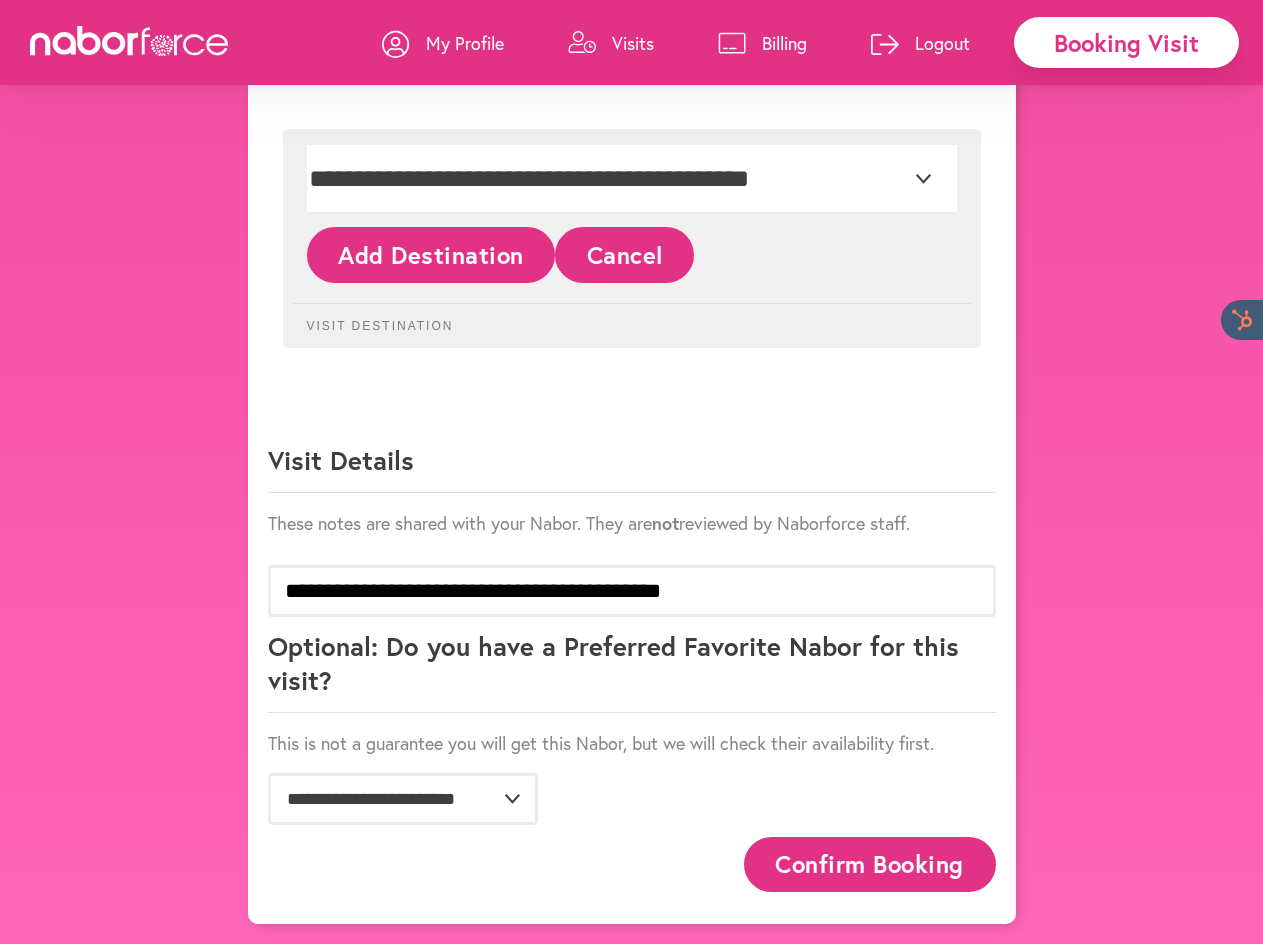click on "This is not a guarantee you will get this Nabor, but we will check their availability first." 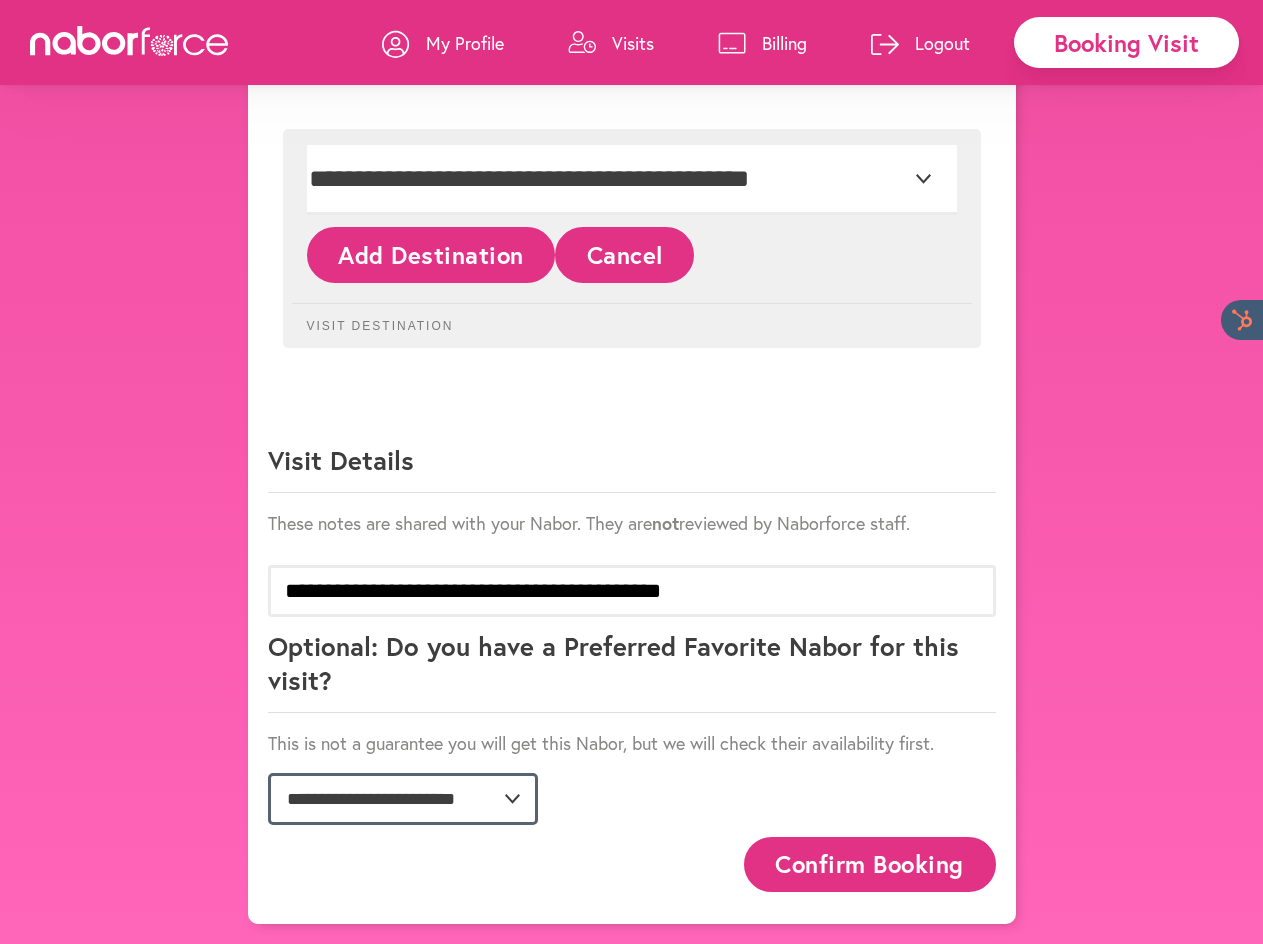 click on "**********" 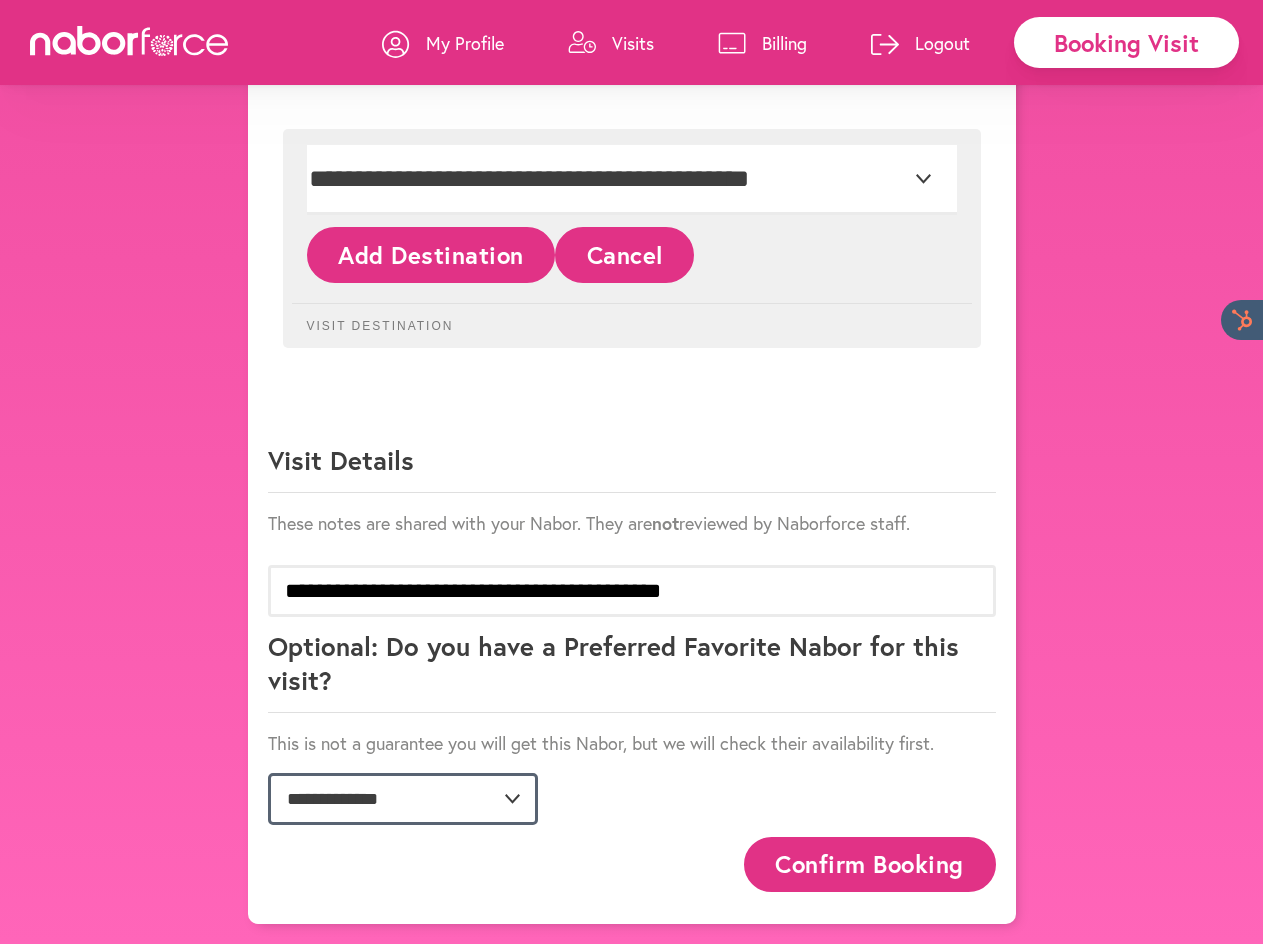 click on "**********" 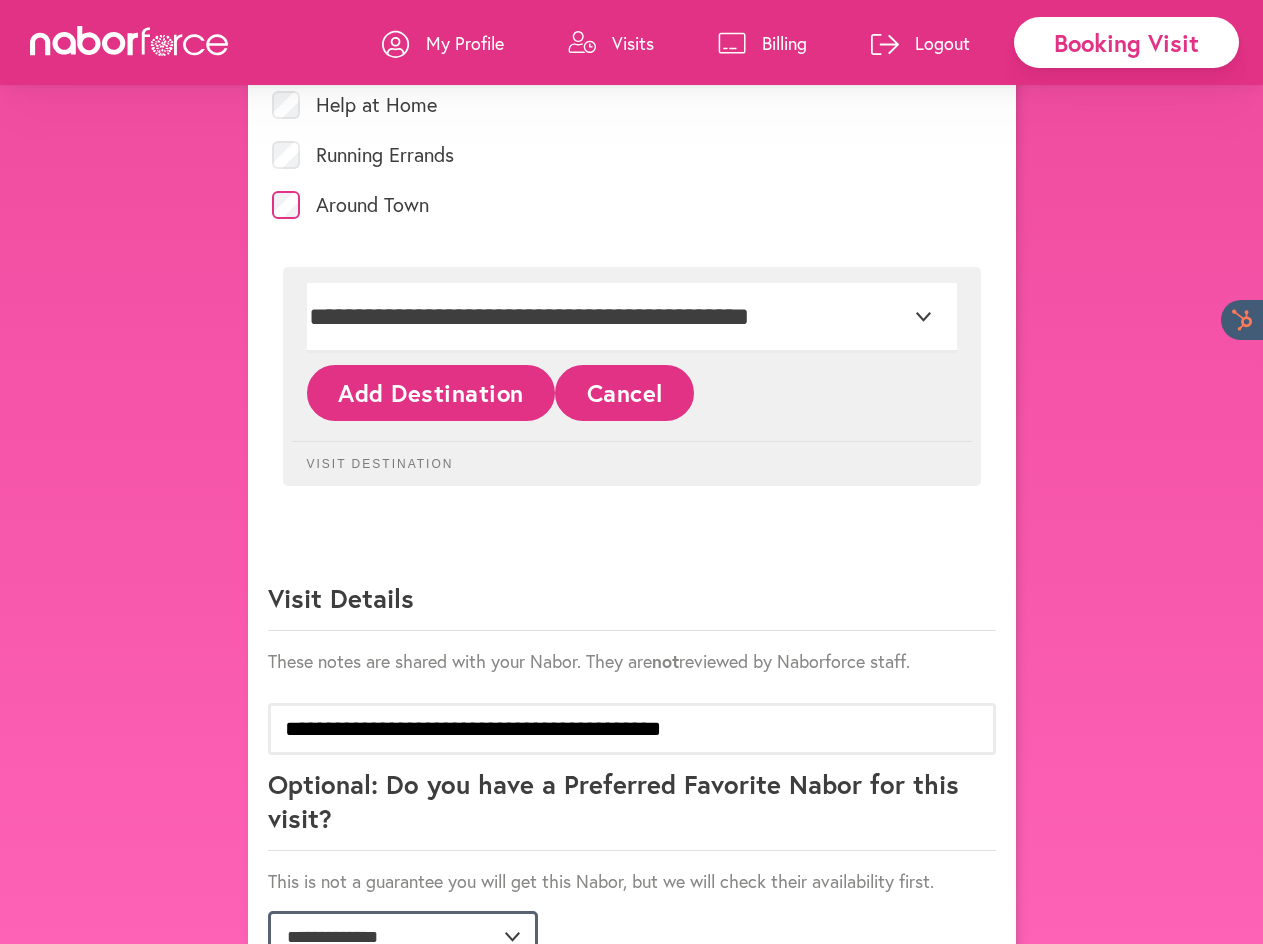 scroll, scrollTop: 1108, scrollLeft: 0, axis: vertical 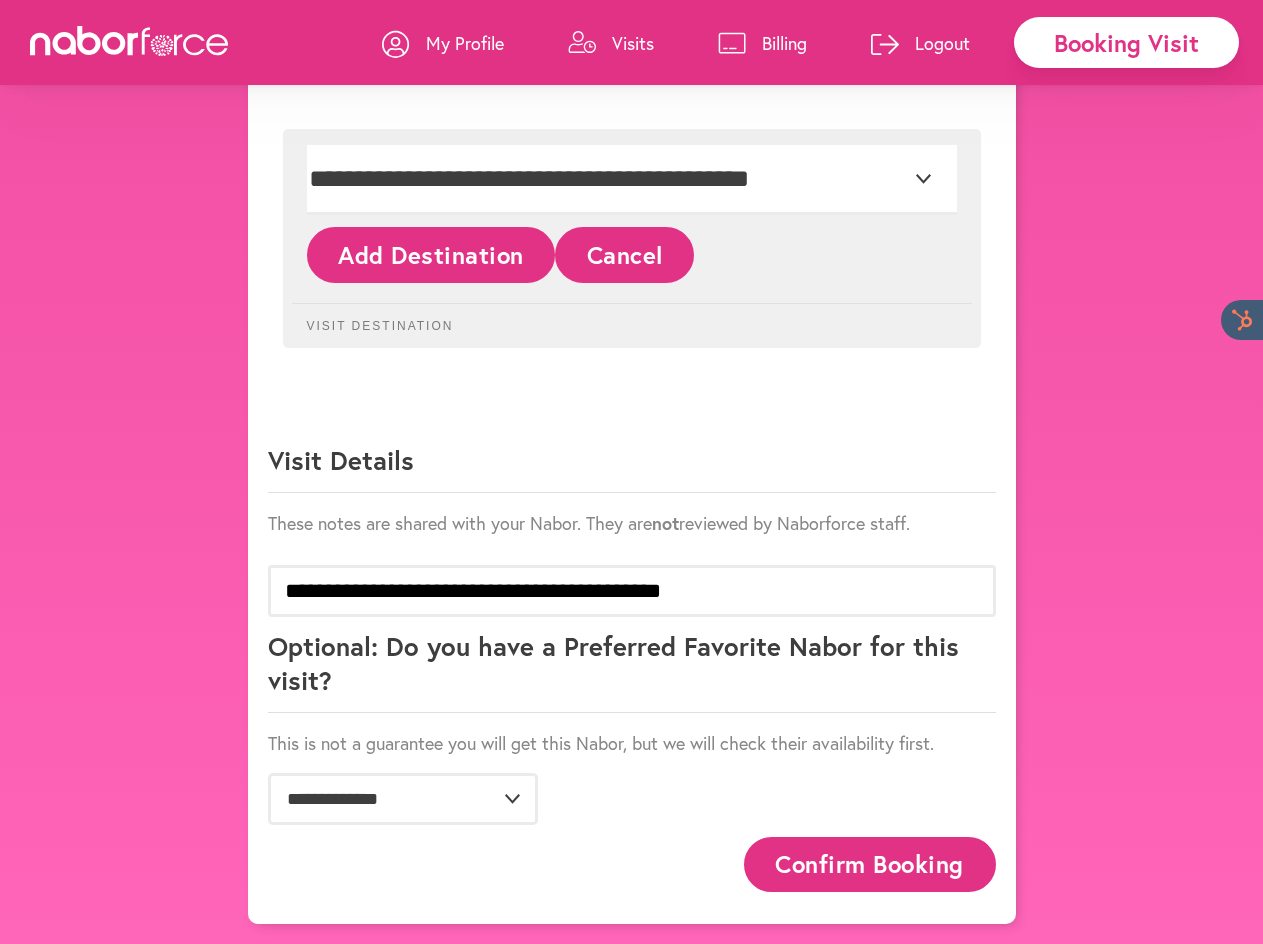 click on "Confirm Booking" at bounding box center (870, 864) 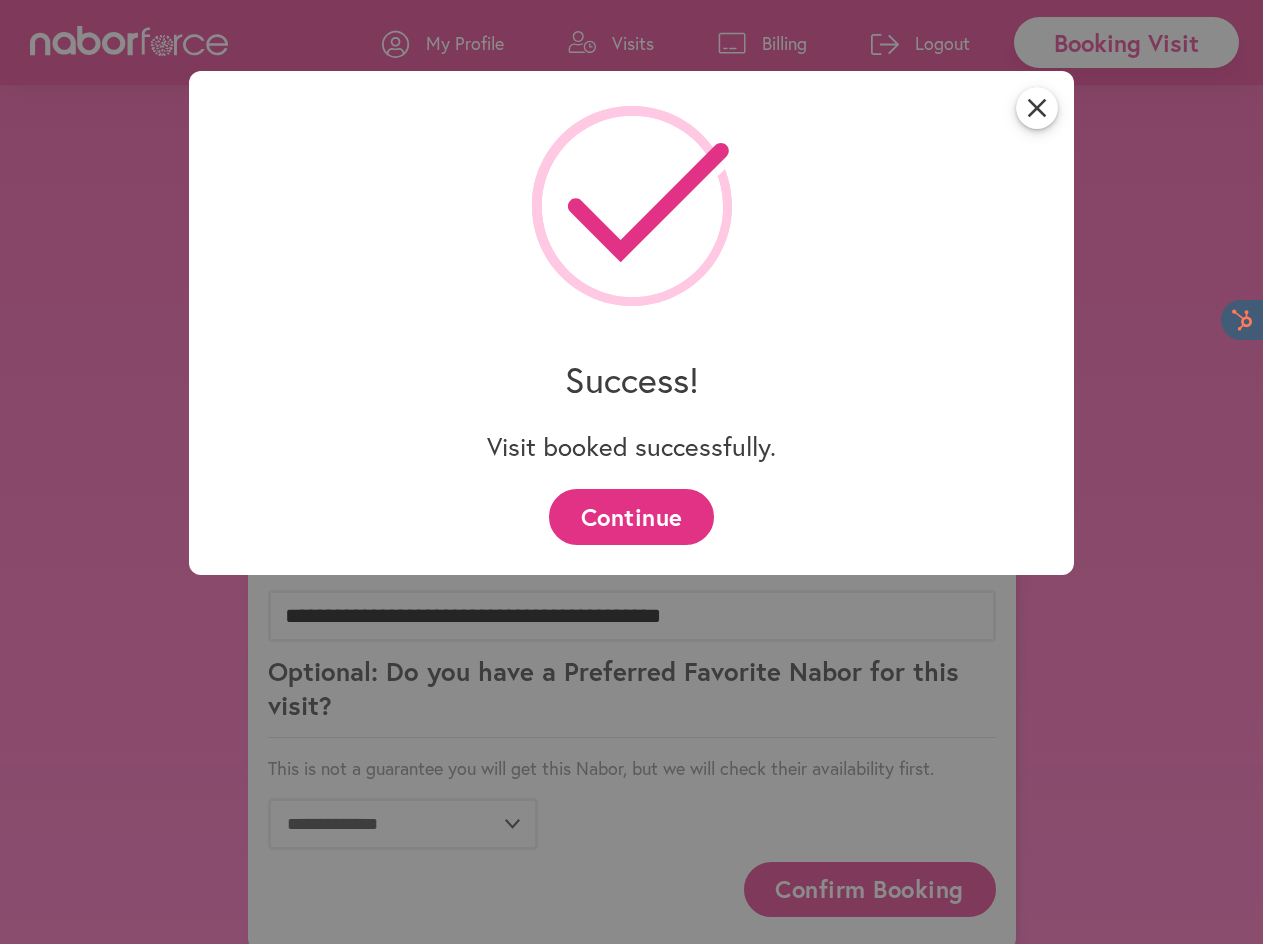 scroll, scrollTop: 1108, scrollLeft: 0, axis: vertical 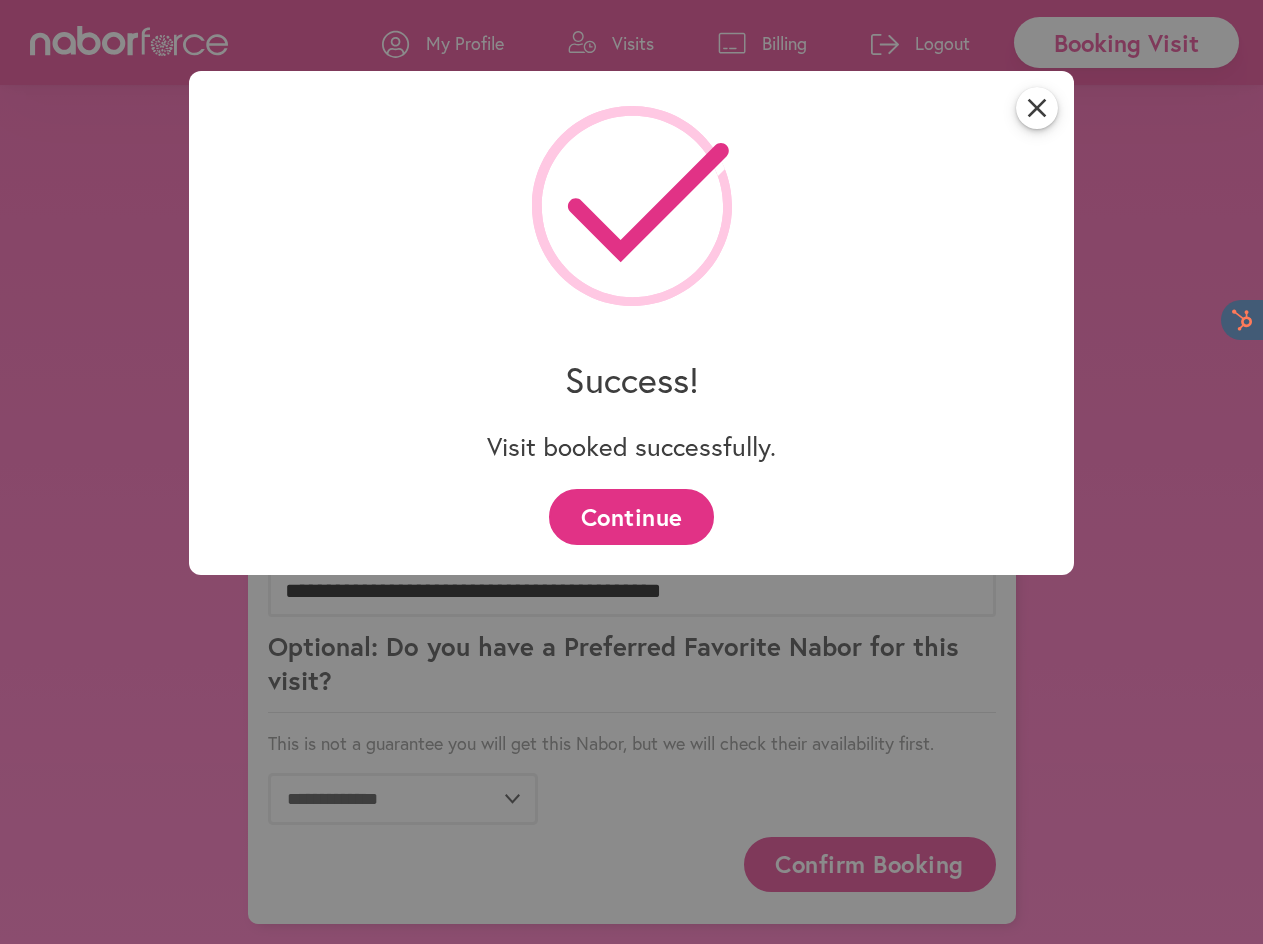 click on "Continue" at bounding box center (631, 516) 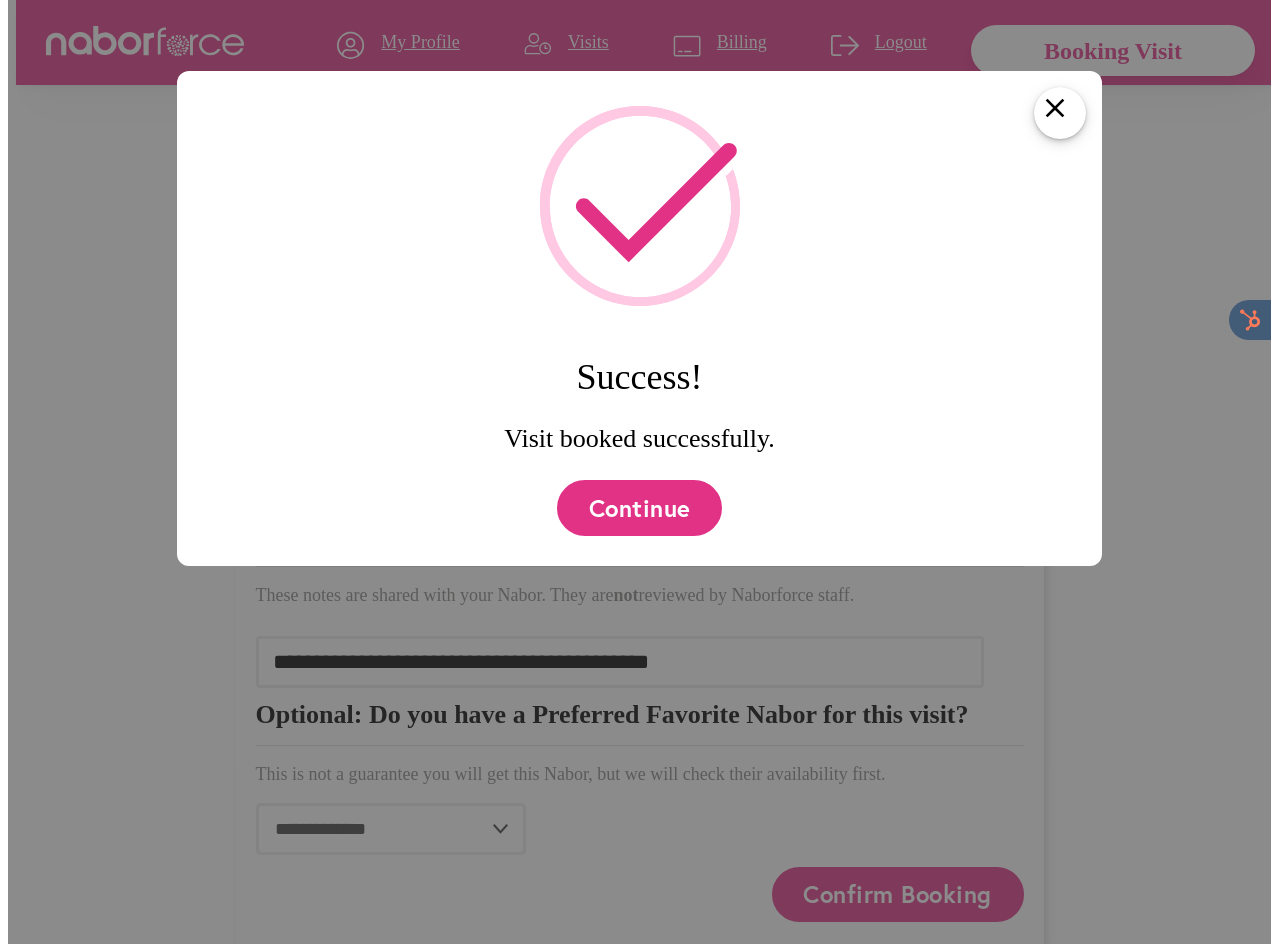 scroll, scrollTop: 0, scrollLeft: 0, axis: both 